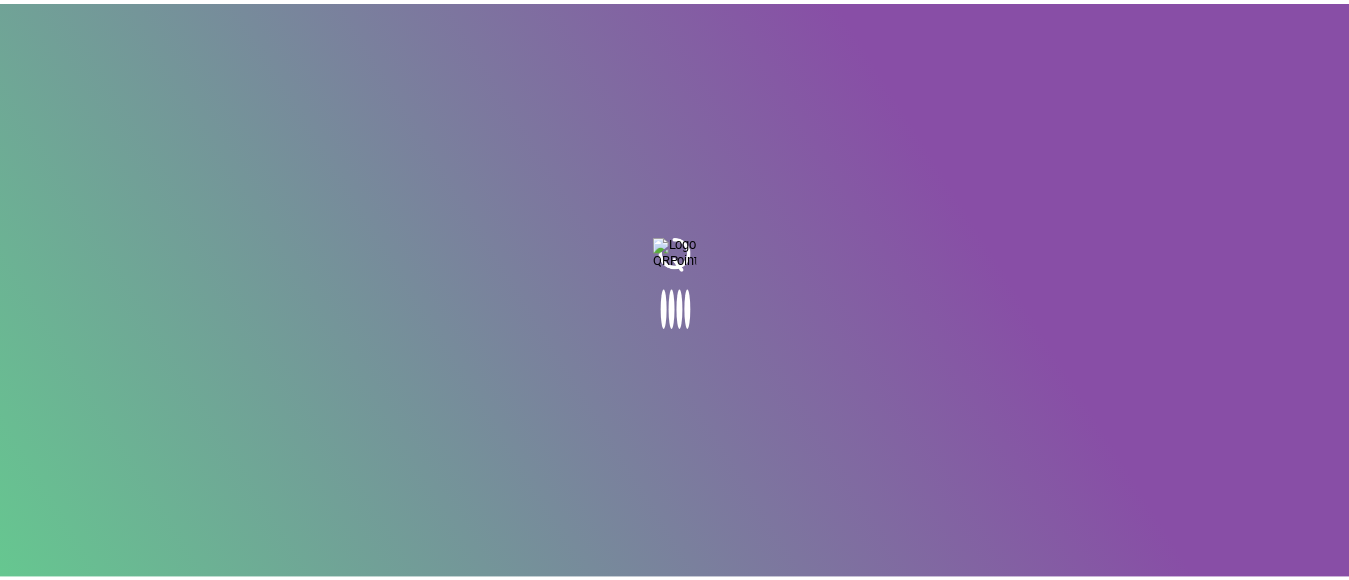 scroll, scrollTop: 0, scrollLeft: 0, axis: both 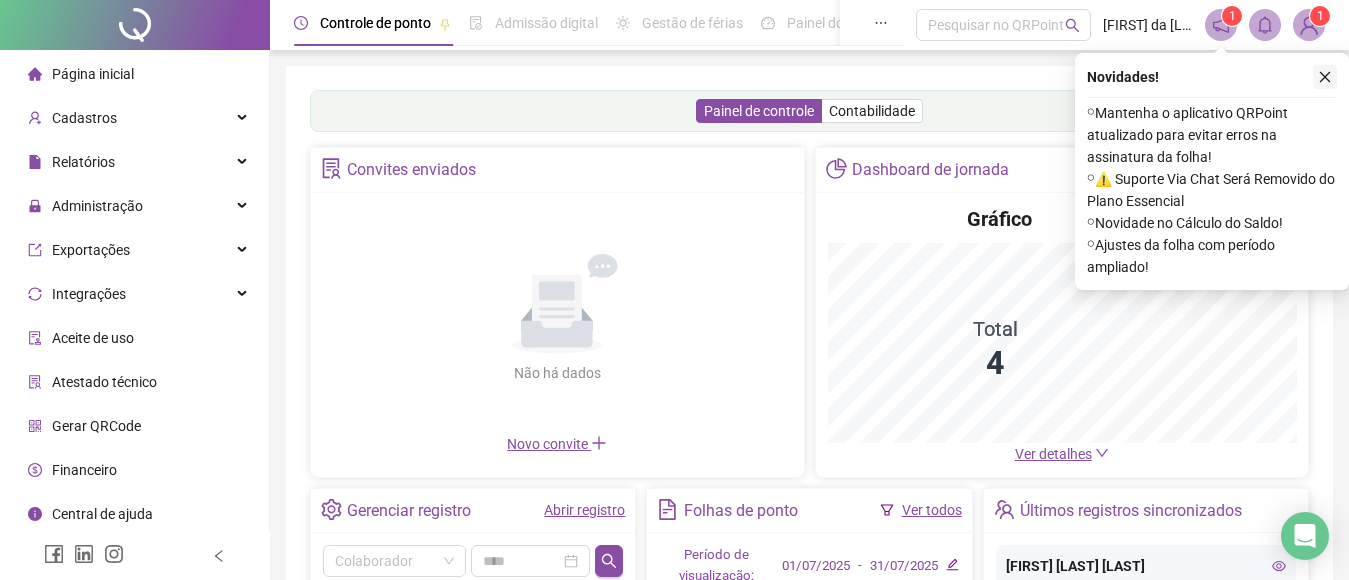 click 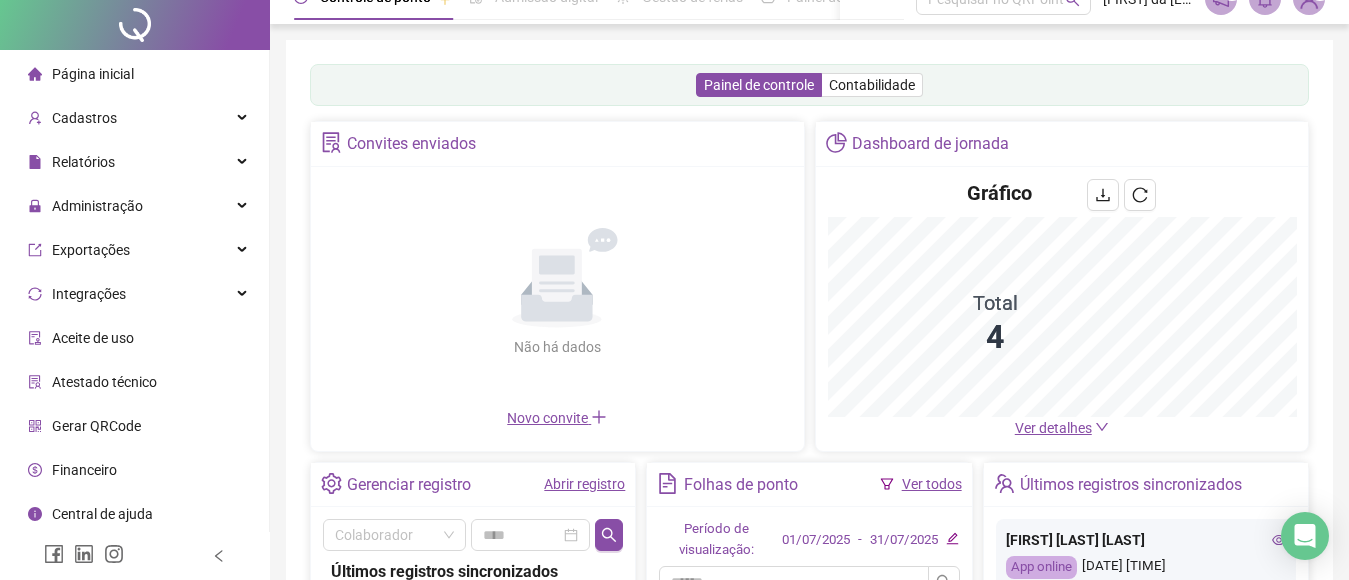 scroll, scrollTop: 0, scrollLeft: 0, axis: both 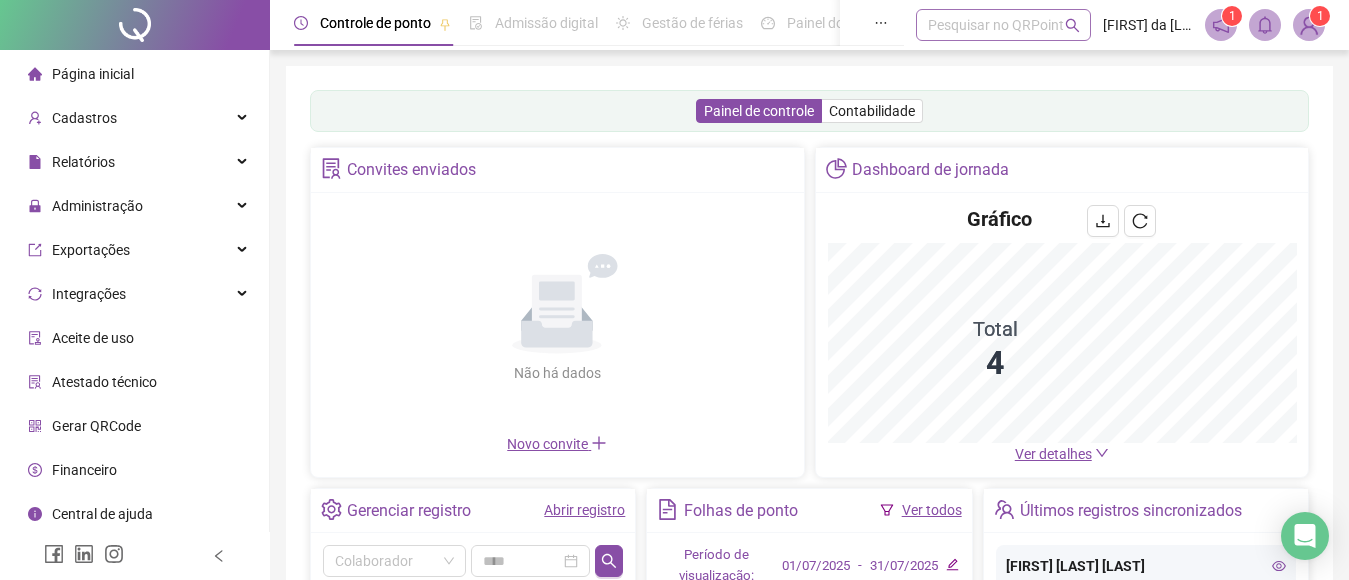 click on "Administração" at bounding box center [97, 206] 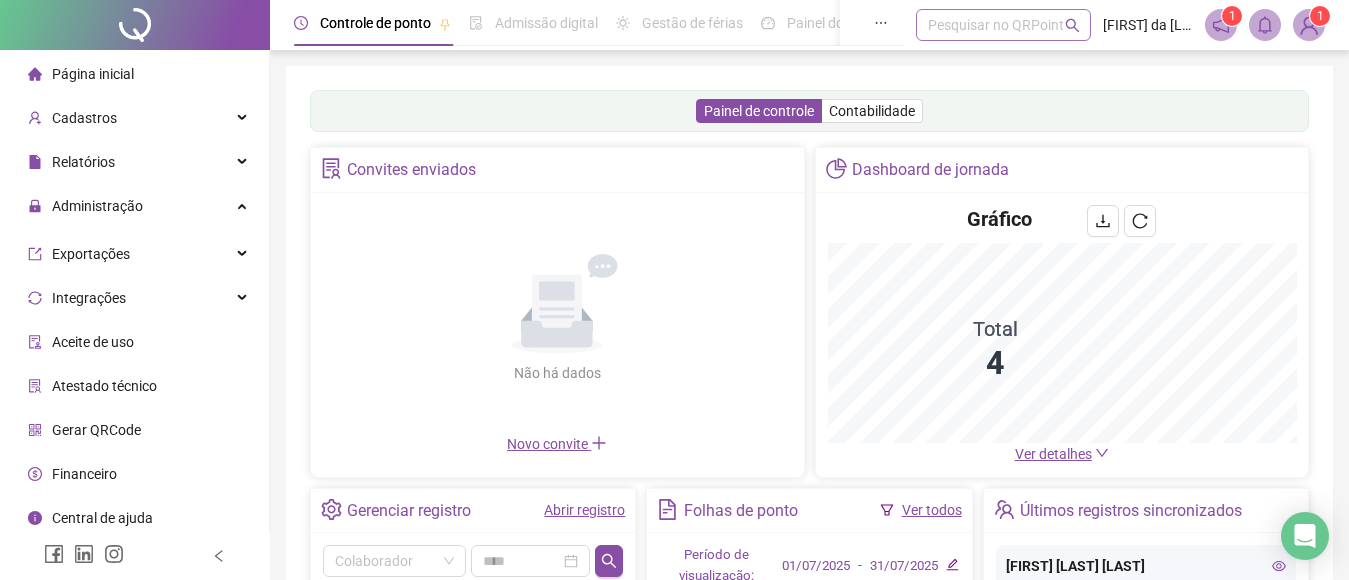 click on "Pesquisar no QRPoint" at bounding box center [1003, 25] 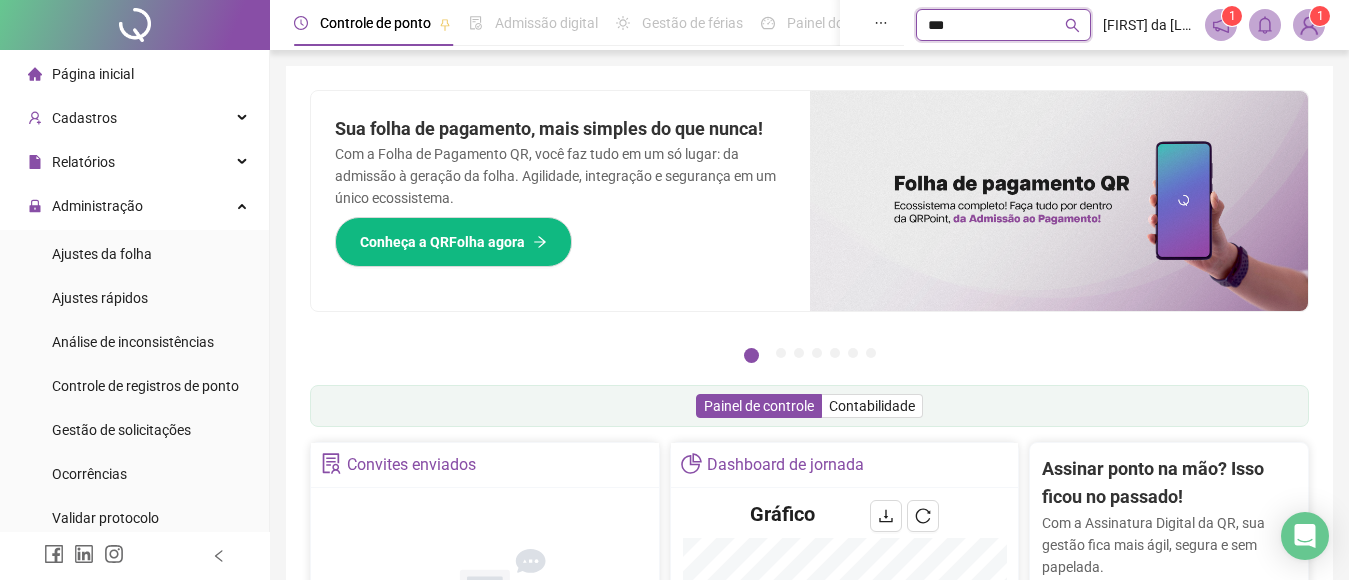 type on "****" 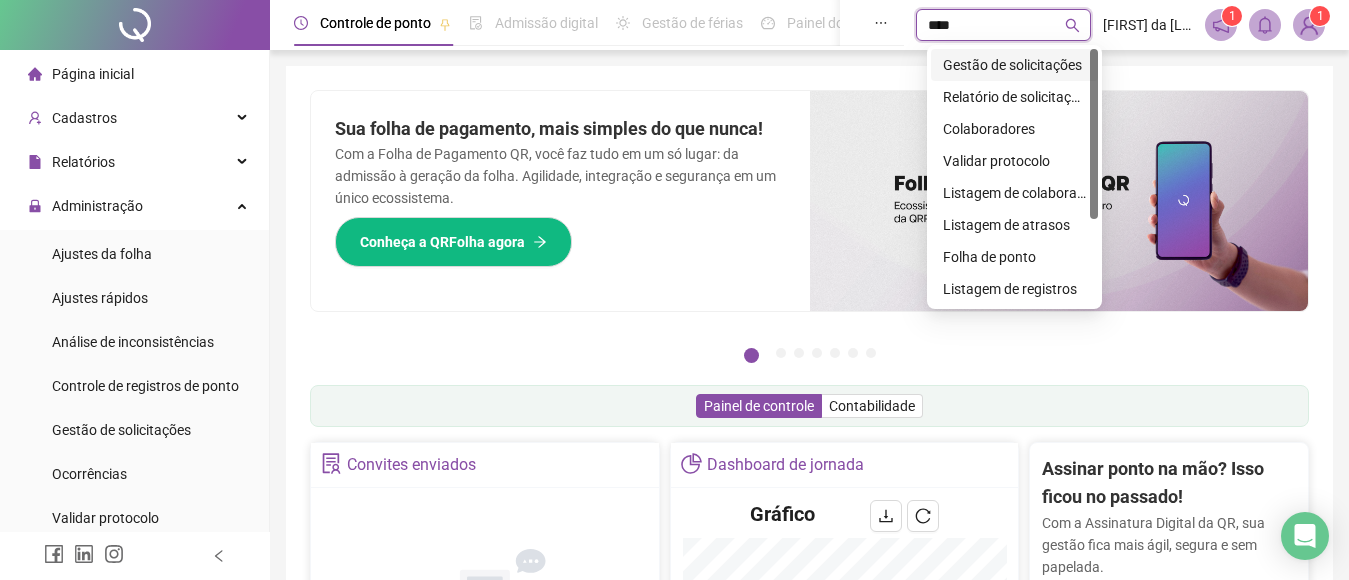 click on "Gestão de solicitações" at bounding box center (1014, 65) 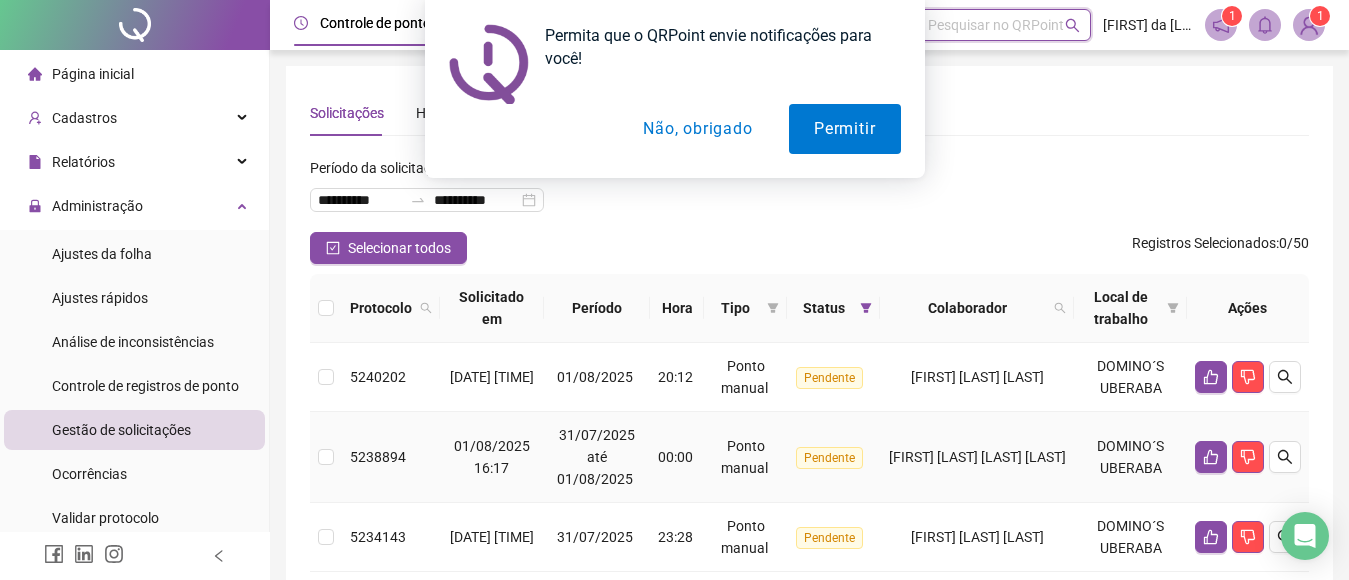 scroll, scrollTop: 300, scrollLeft: 0, axis: vertical 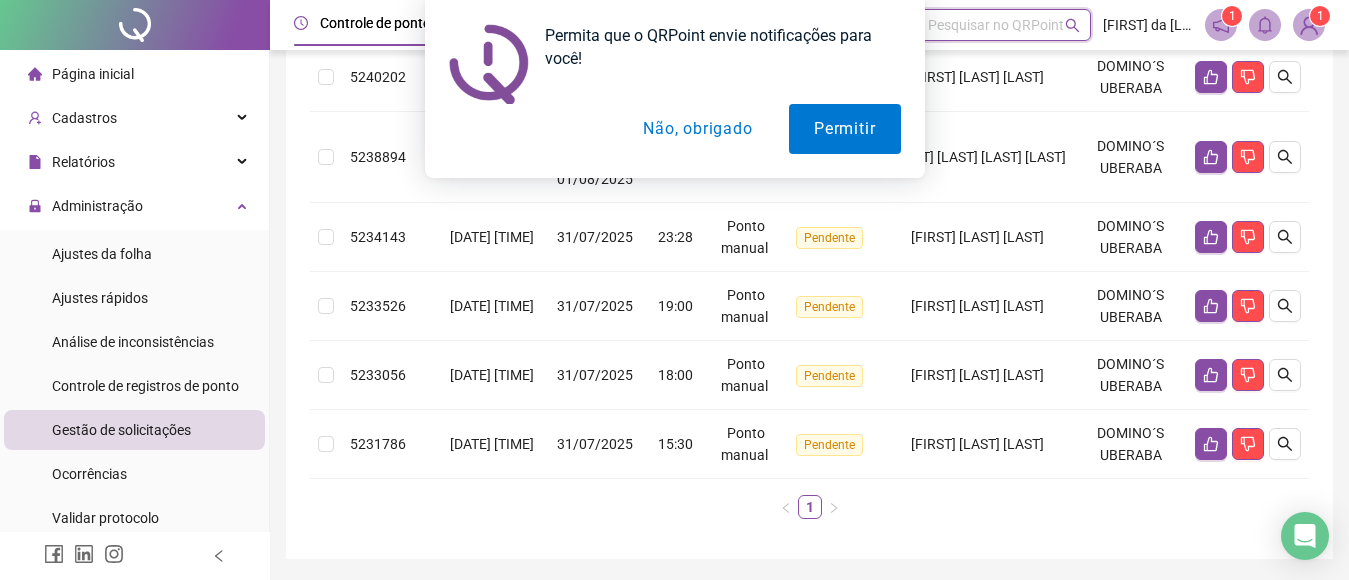 click on "Não, obrigado" at bounding box center (697, 129) 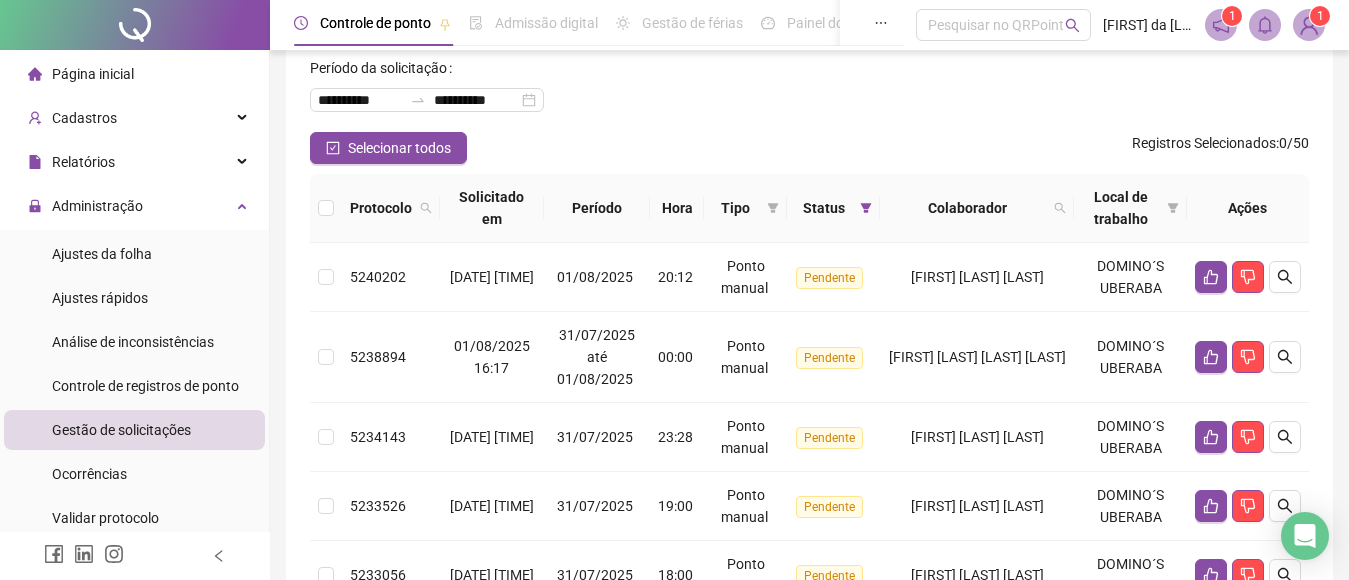 scroll, scrollTop: 0, scrollLeft: 0, axis: both 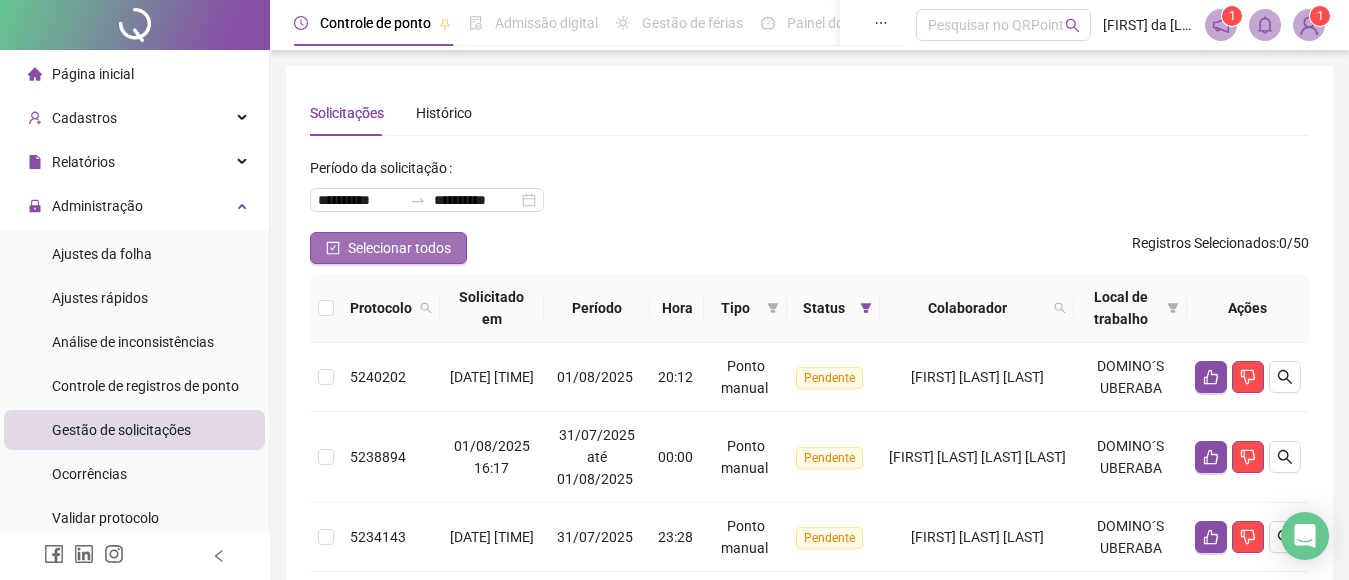 click on "Selecionar todos" at bounding box center [399, 248] 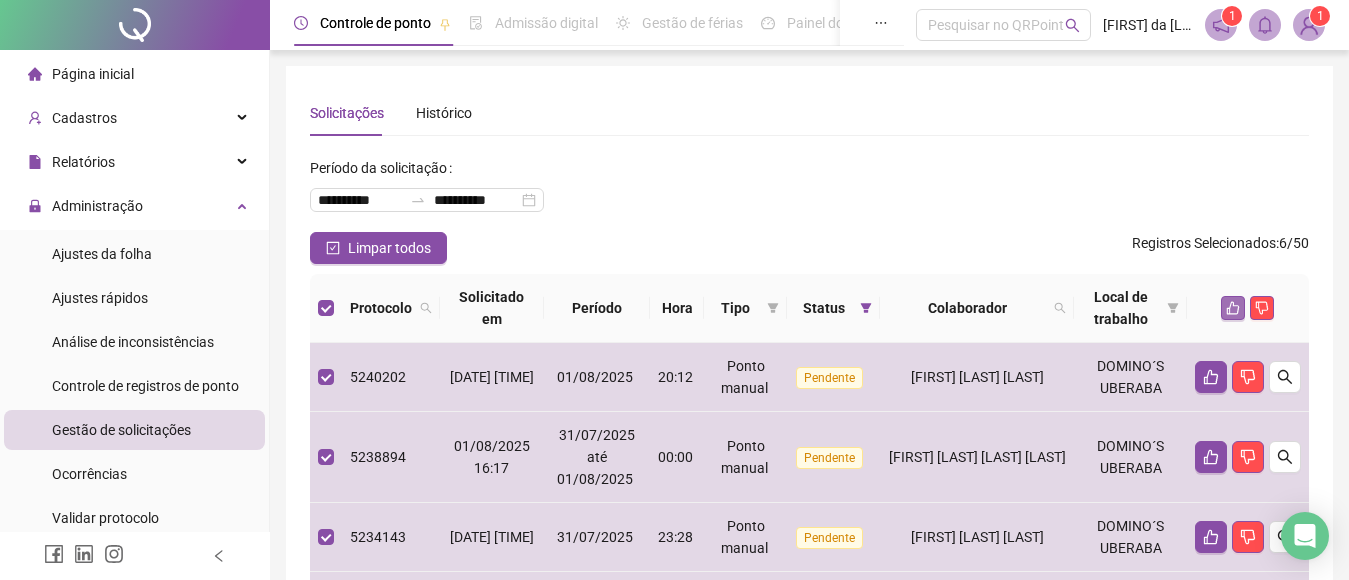 click 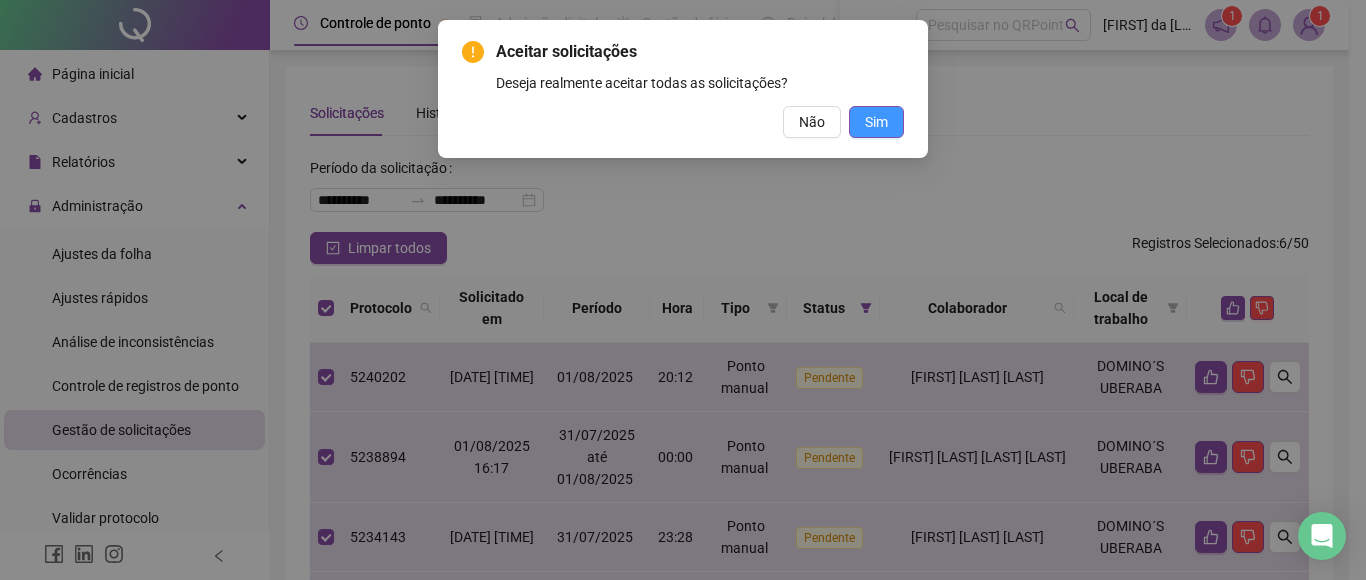click on "Sim" at bounding box center [876, 122] 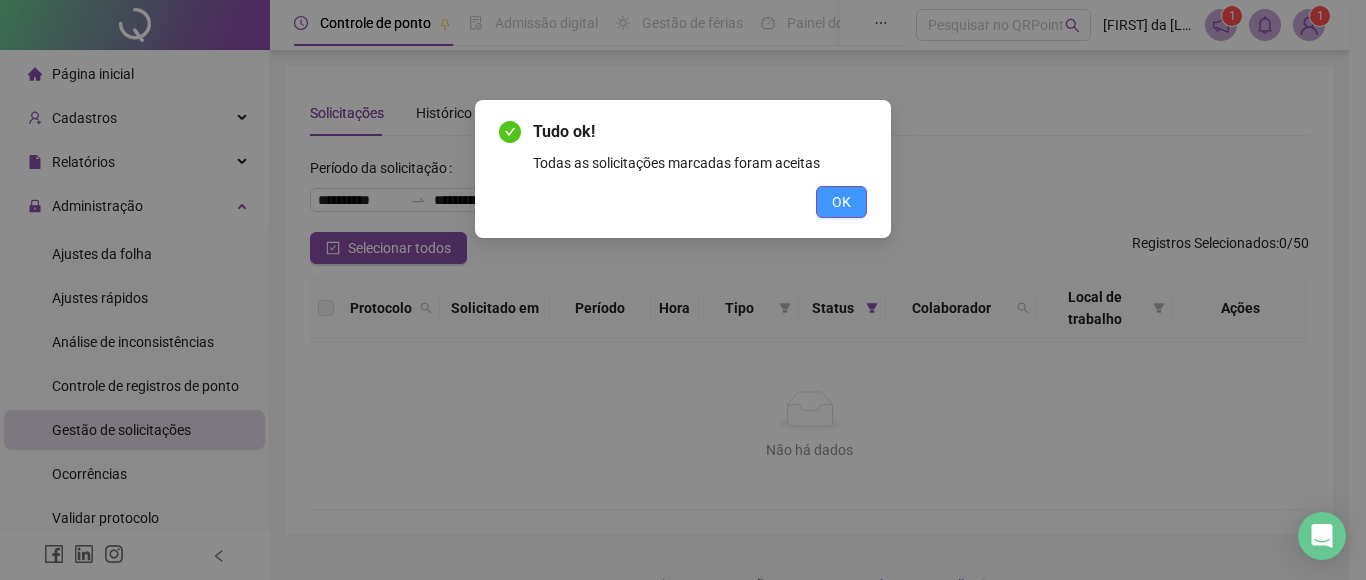 click on "OK" at bounding box center [841, 202] 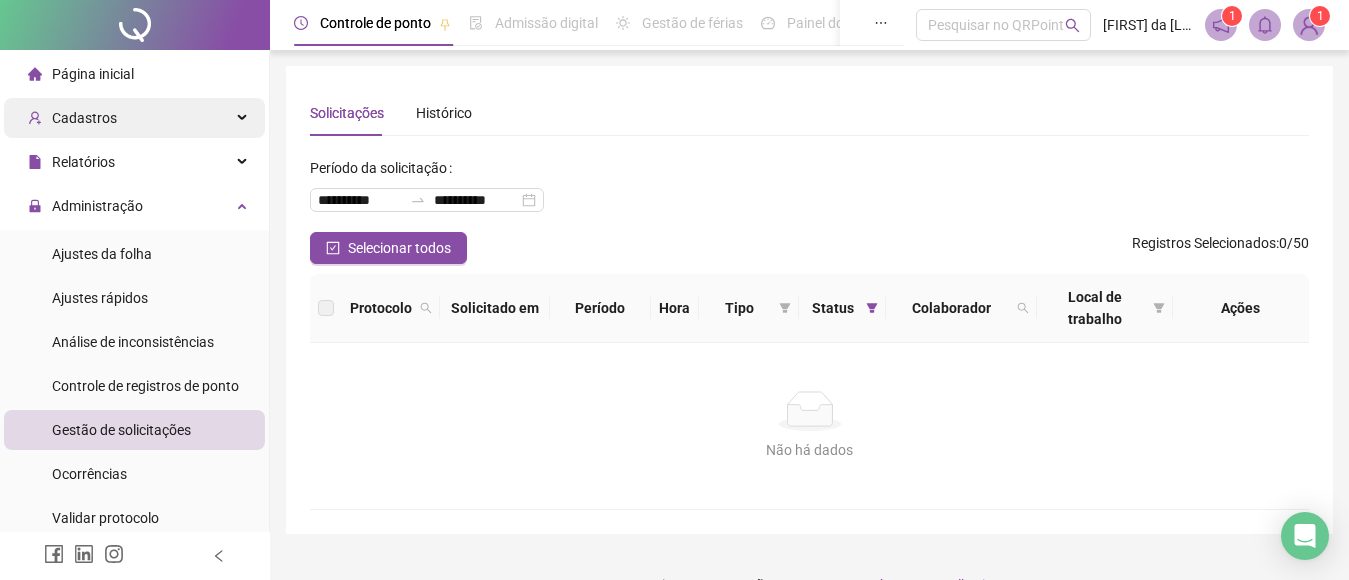 click on "Cadastros" at bounding box center [134, 118] 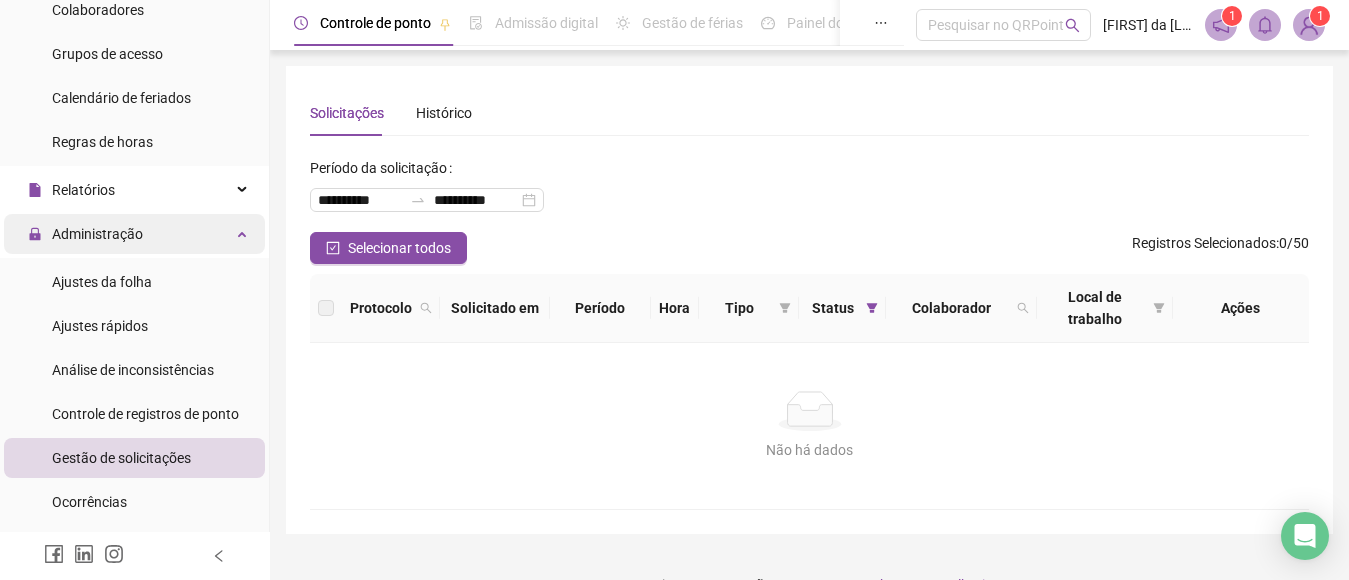scroll, scrollTop: 300, scrollLeft: 0, axis: vertical 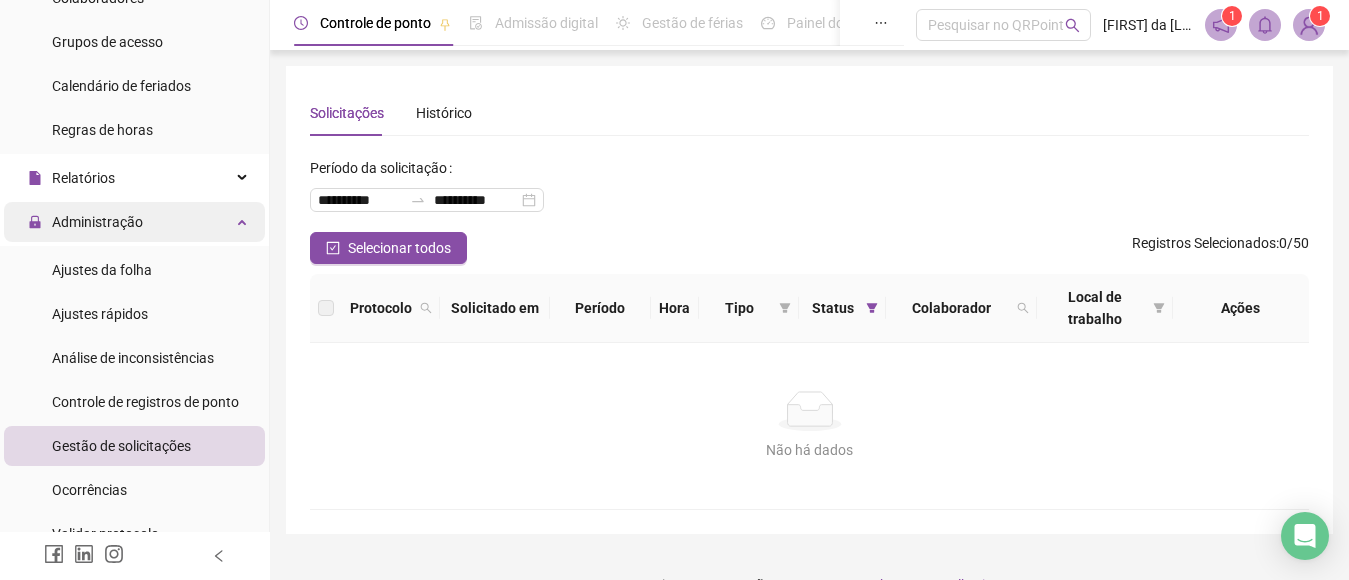 click on "Administração" at bounding box center (134, 222) 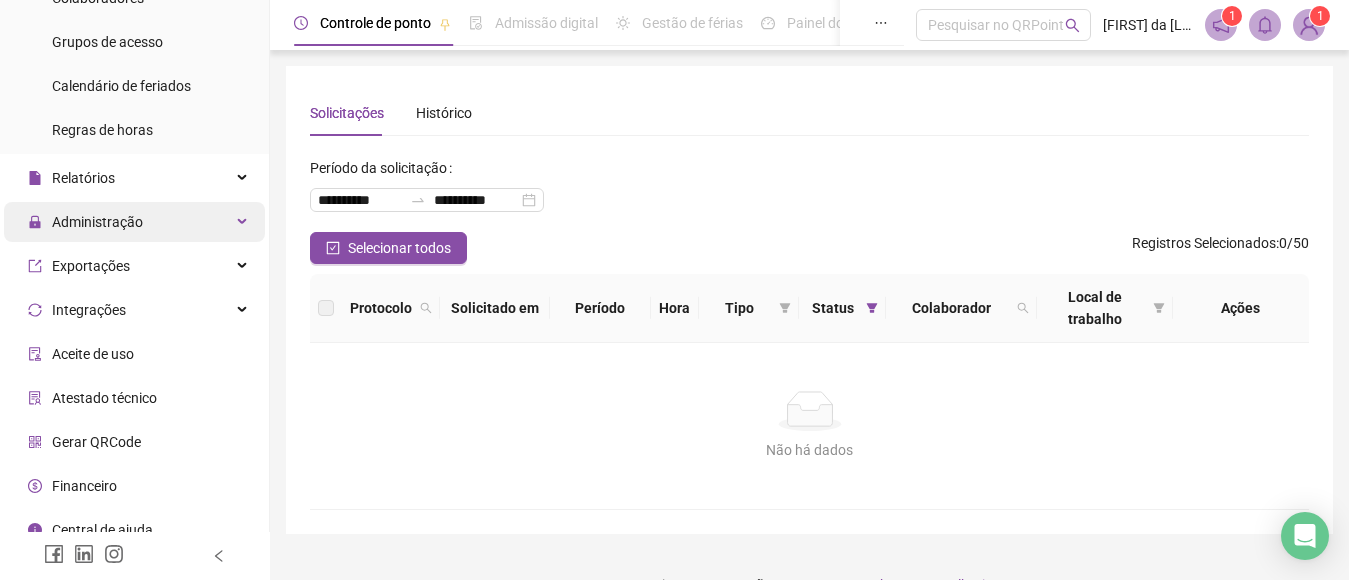 click on "Administração" at bounding box center (134, 222) 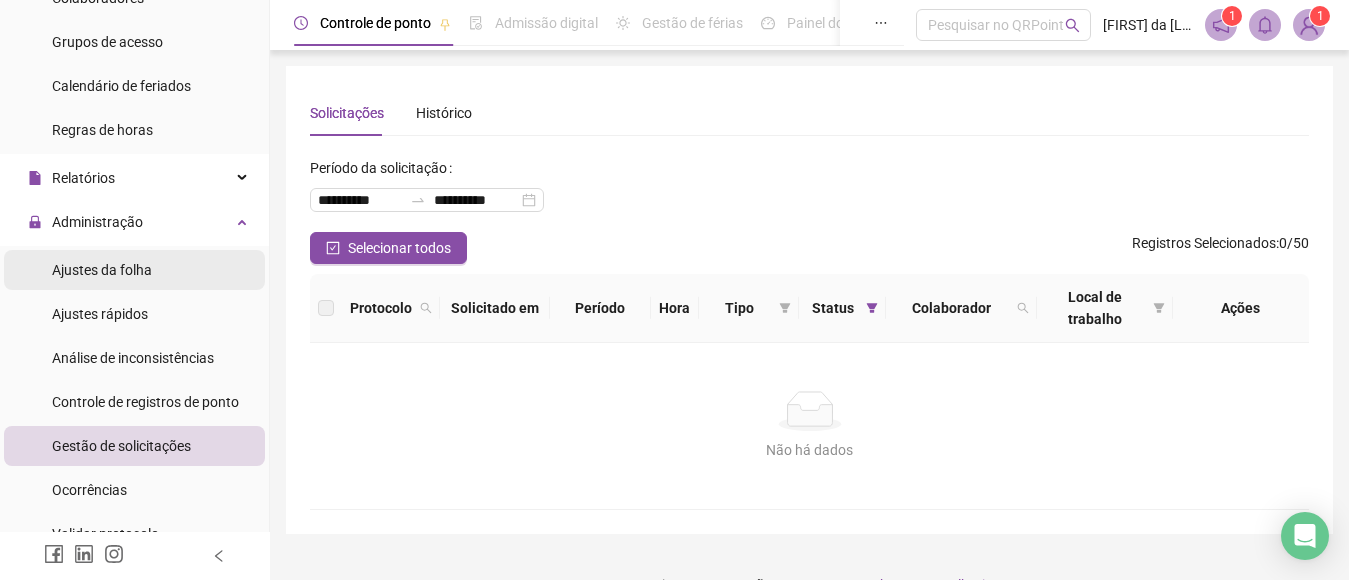 click on "Ajustes da folha" at bounding box center [134, 270] 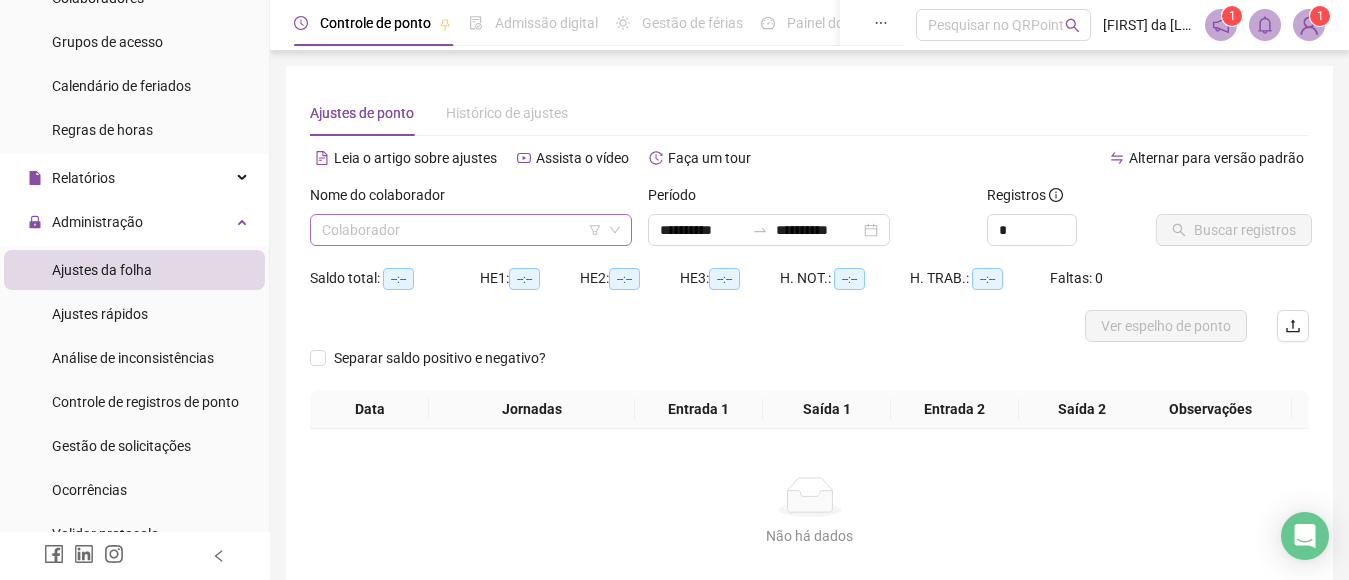 click at bounding box center [462, 230] 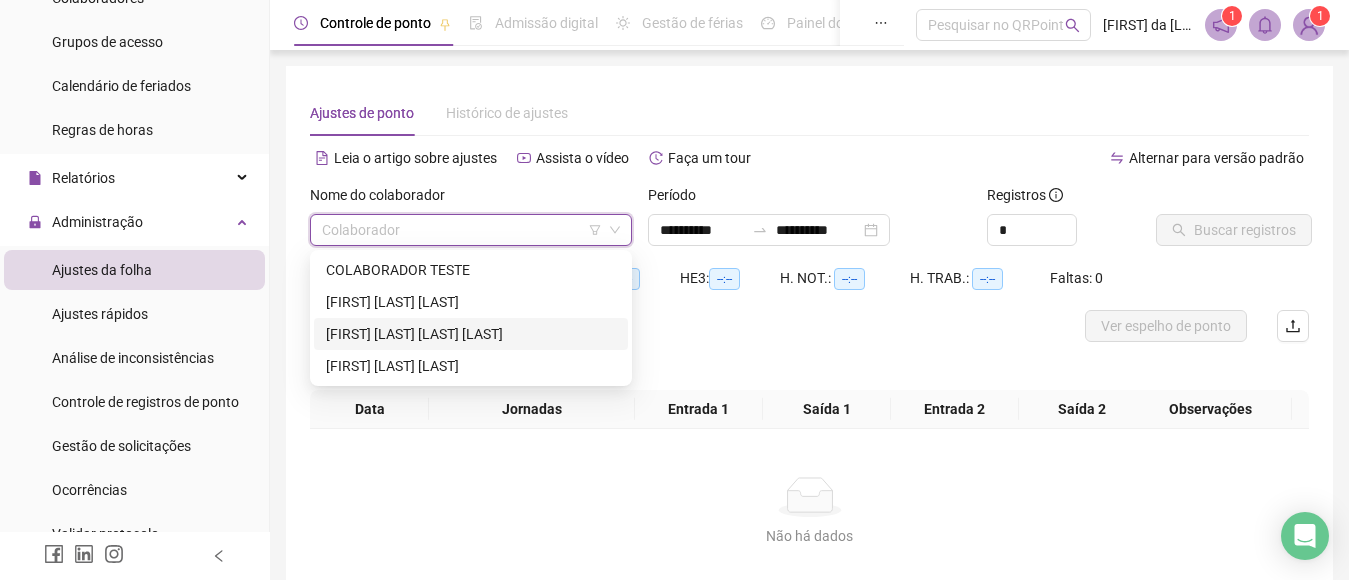 click on "[FIRST] [LAST] [LAST] [LAST]" at bounding box center [471, 334] 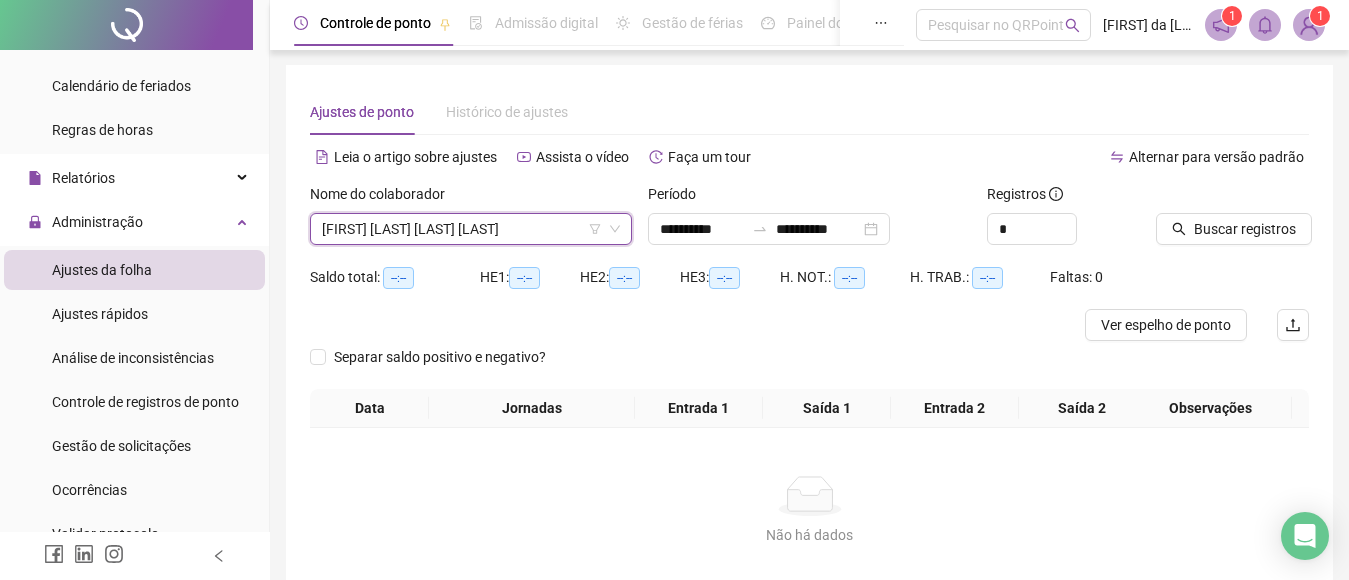 scroll, scrollTop: 126, scrollLeft: 0, axis: vertical 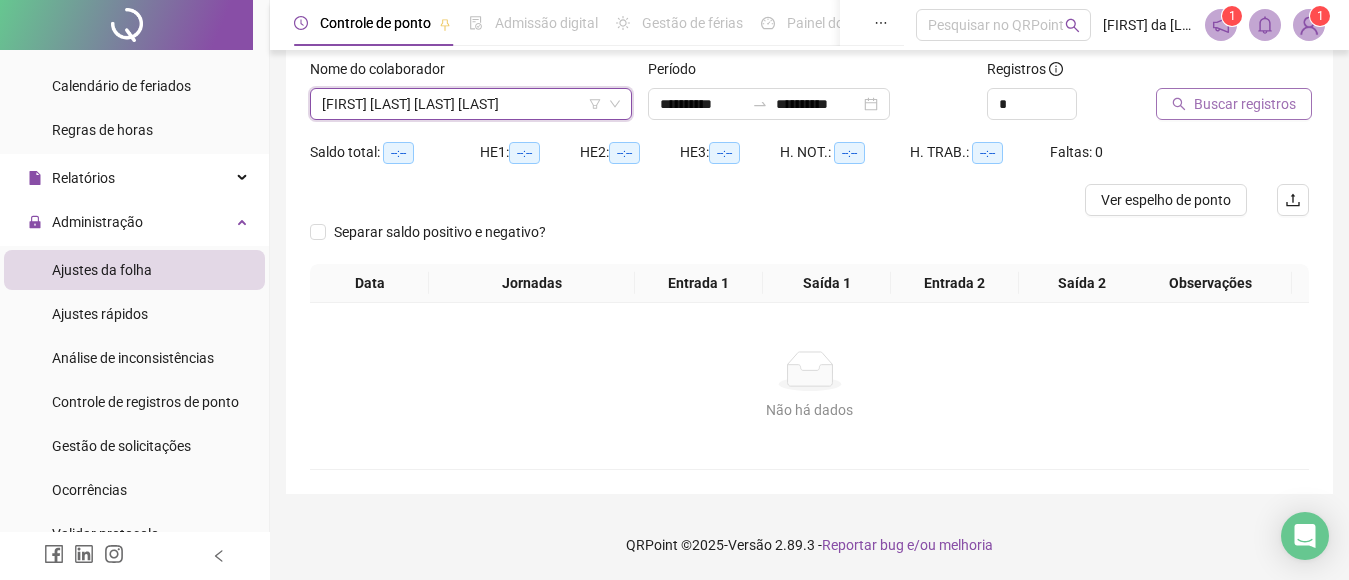 click on "Buscar registros" at bounding box center [1245, 104] 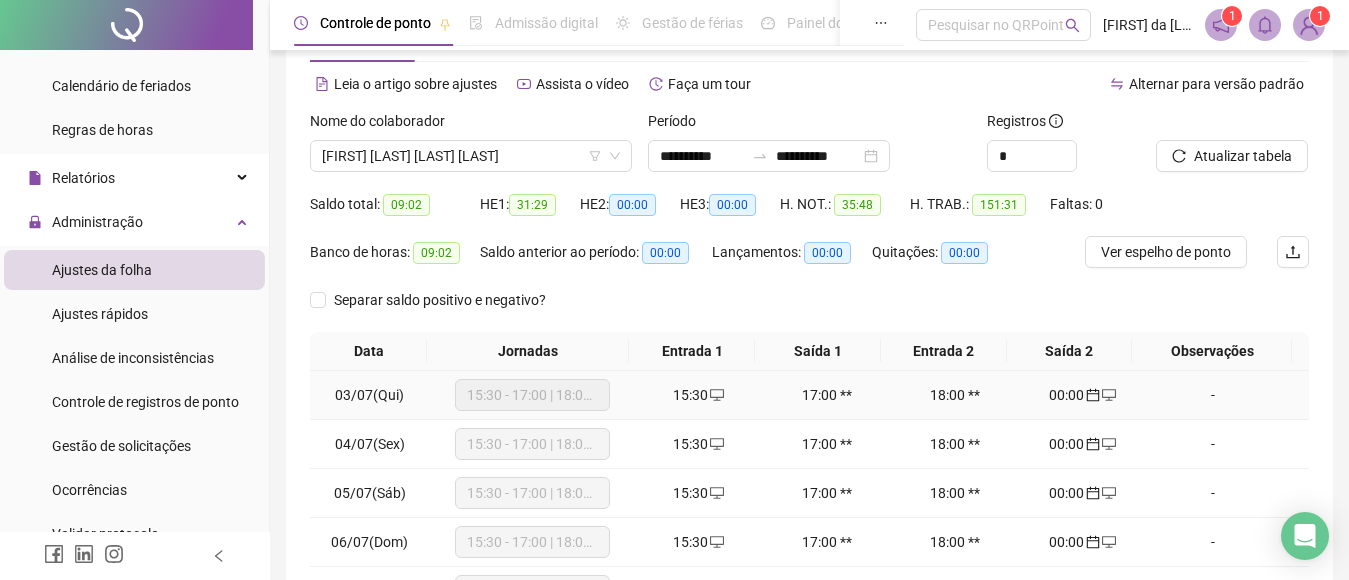 scroll, scrollTop: 374, scrollLeft: 0, axis: vertical 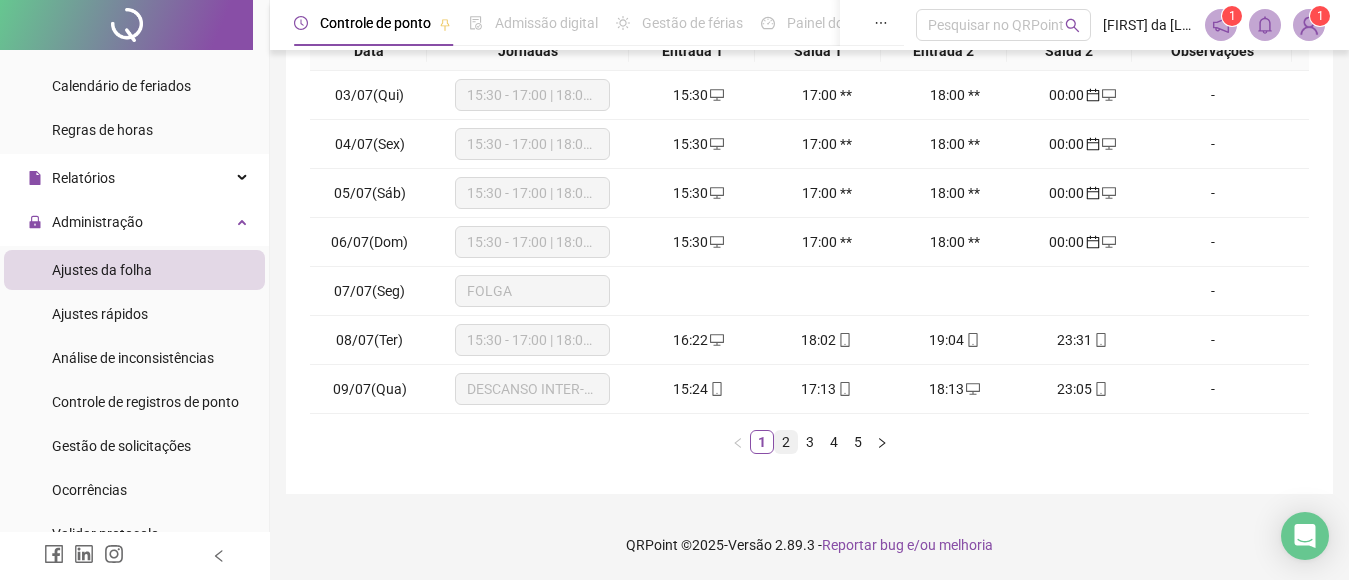 click on "2" at bounding box center (786, 442) 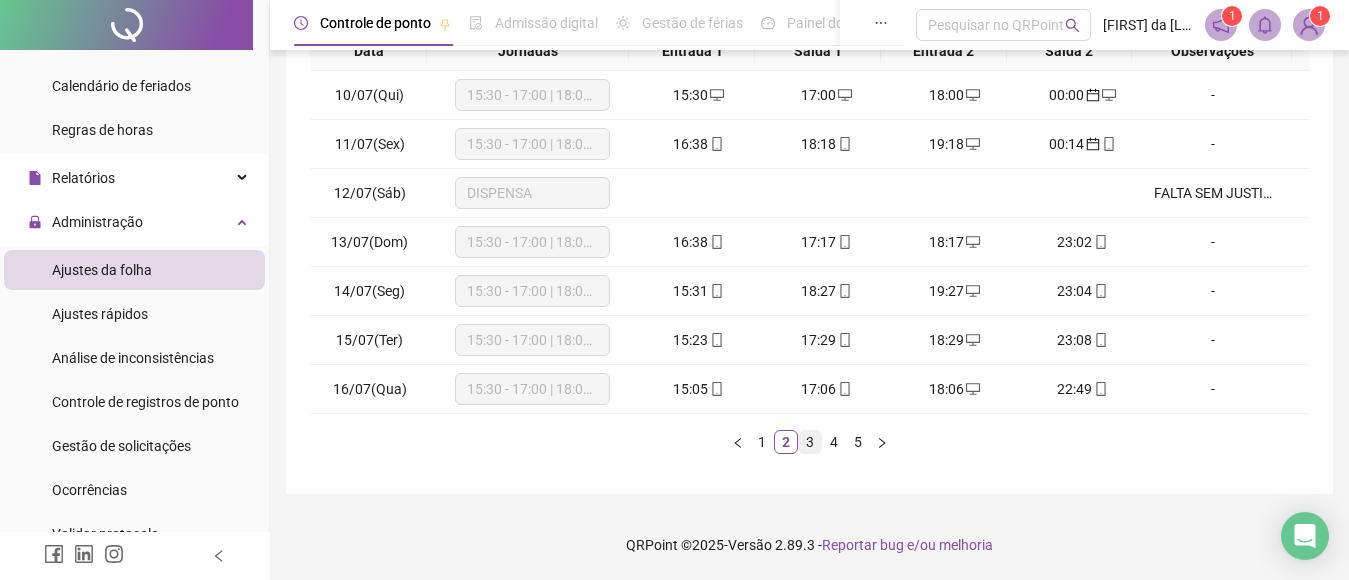 click on "3" at bounding box center (810, 442) 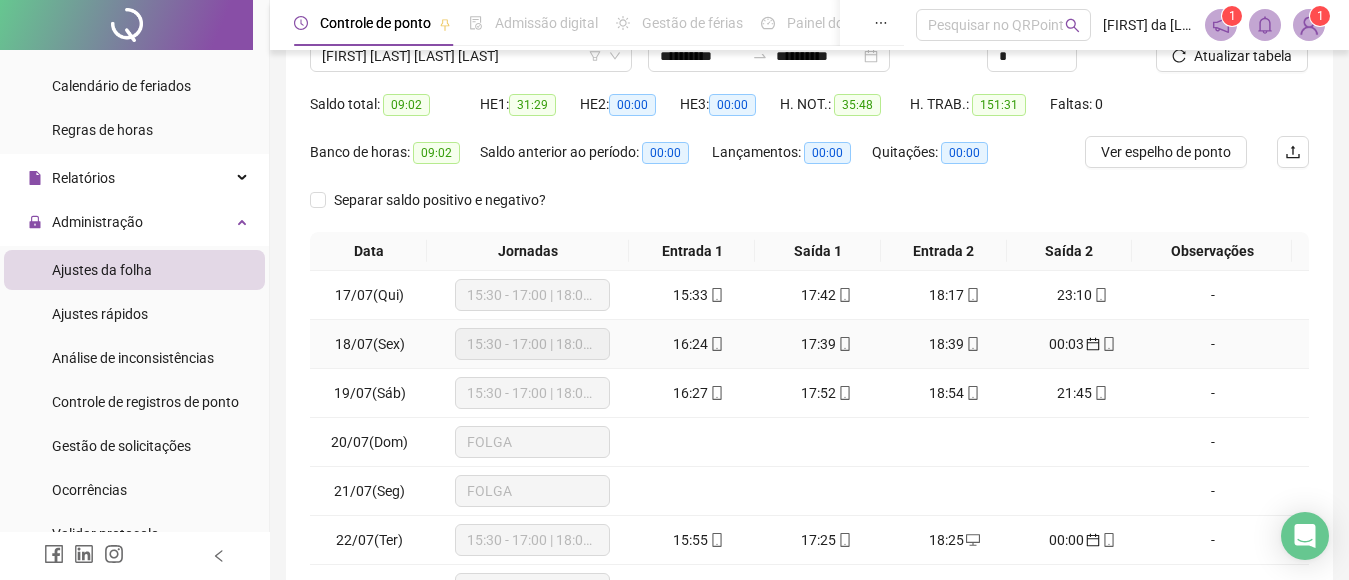 scroll, scrollTop: 374, scrollLeft: 0, axis: vertical 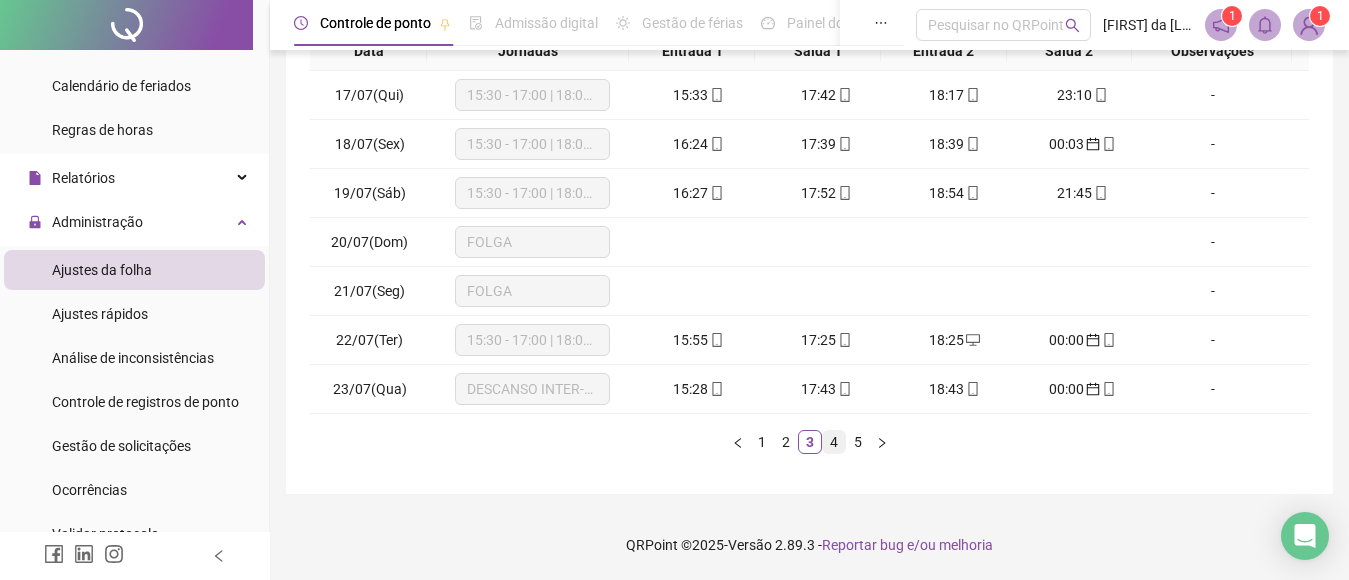 click on "4" at bounding box center [834, 442] 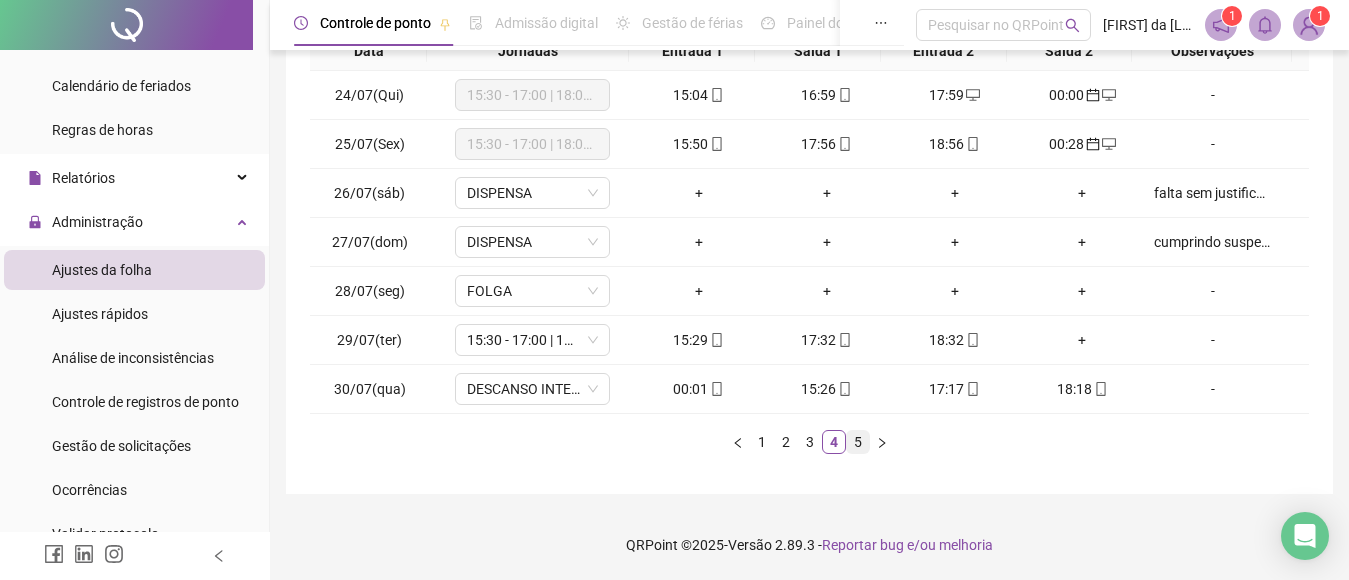 click on "5" at bounding box center [858, 442] 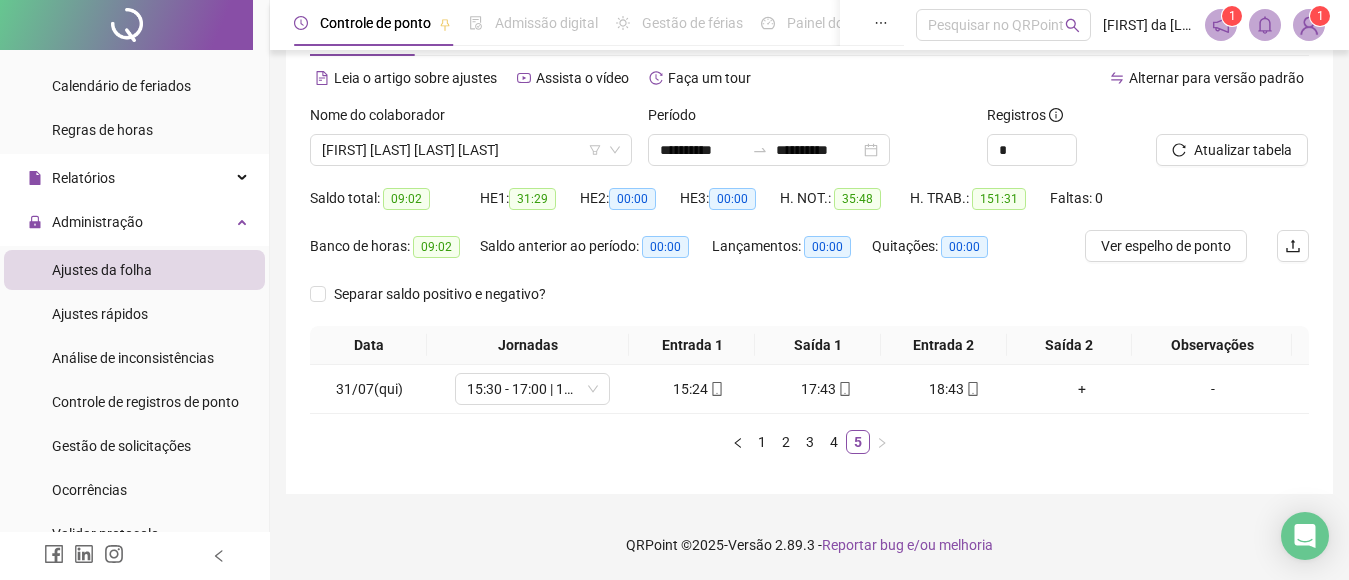 scroll, scrollTop: 80, scrollLeft: 0, axis: vertical 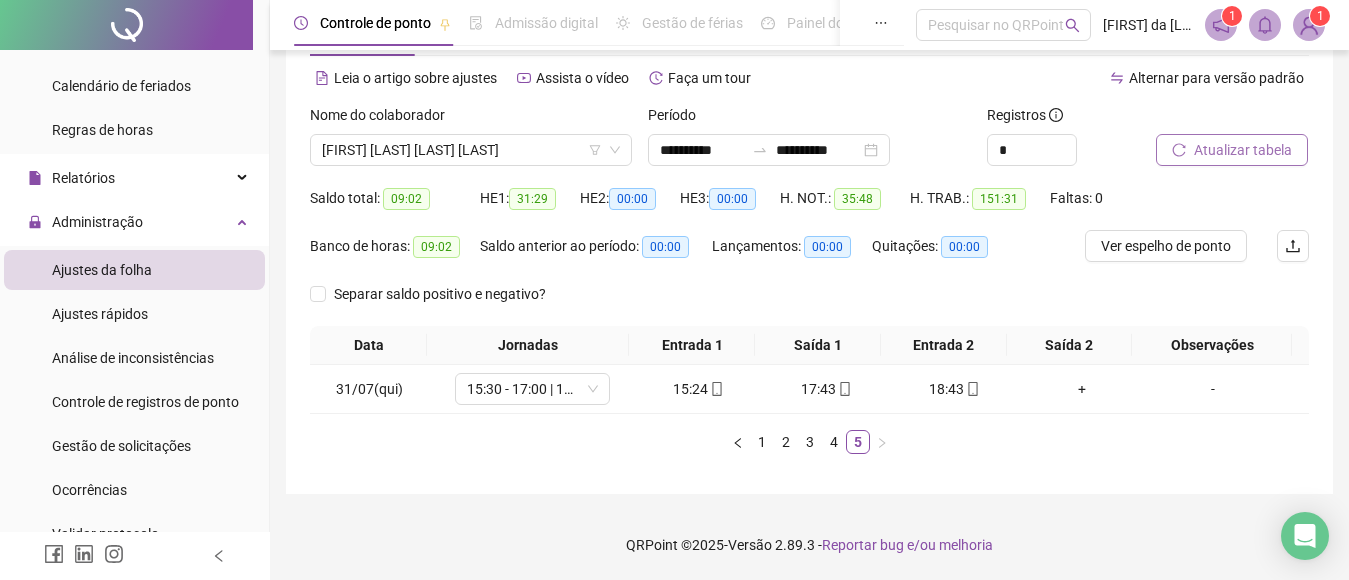 click on "Atualizar tabela" at bounding box center (1243, 150) 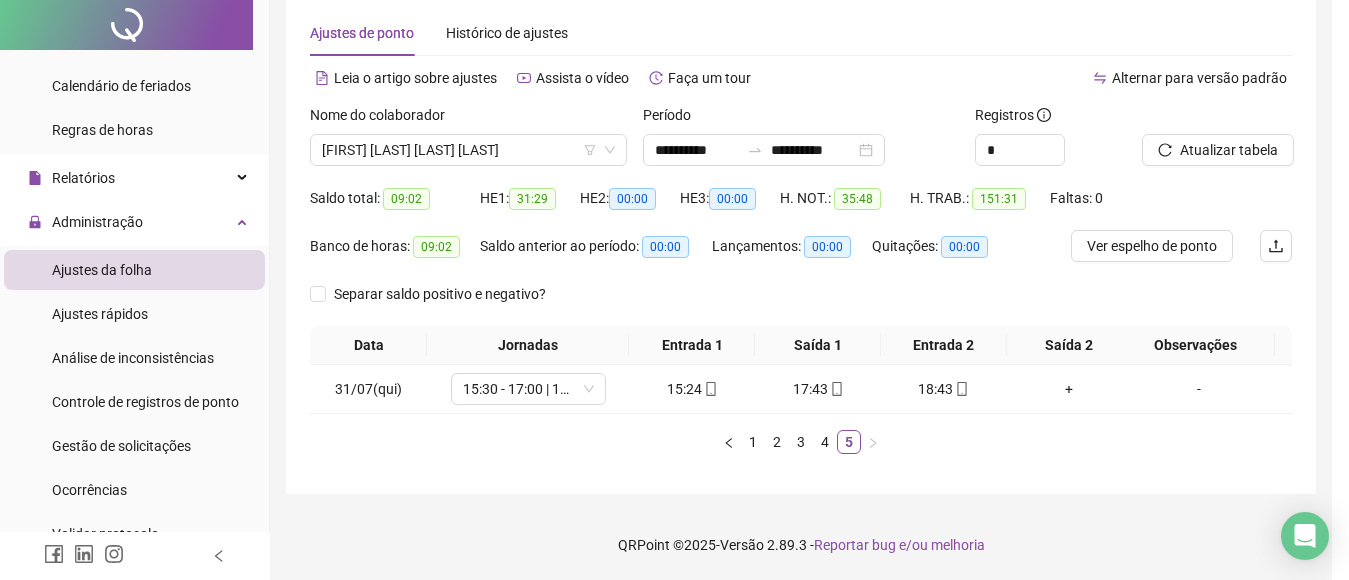 scroll, scrollTop: 0, scrollLeft: 0, axis: both 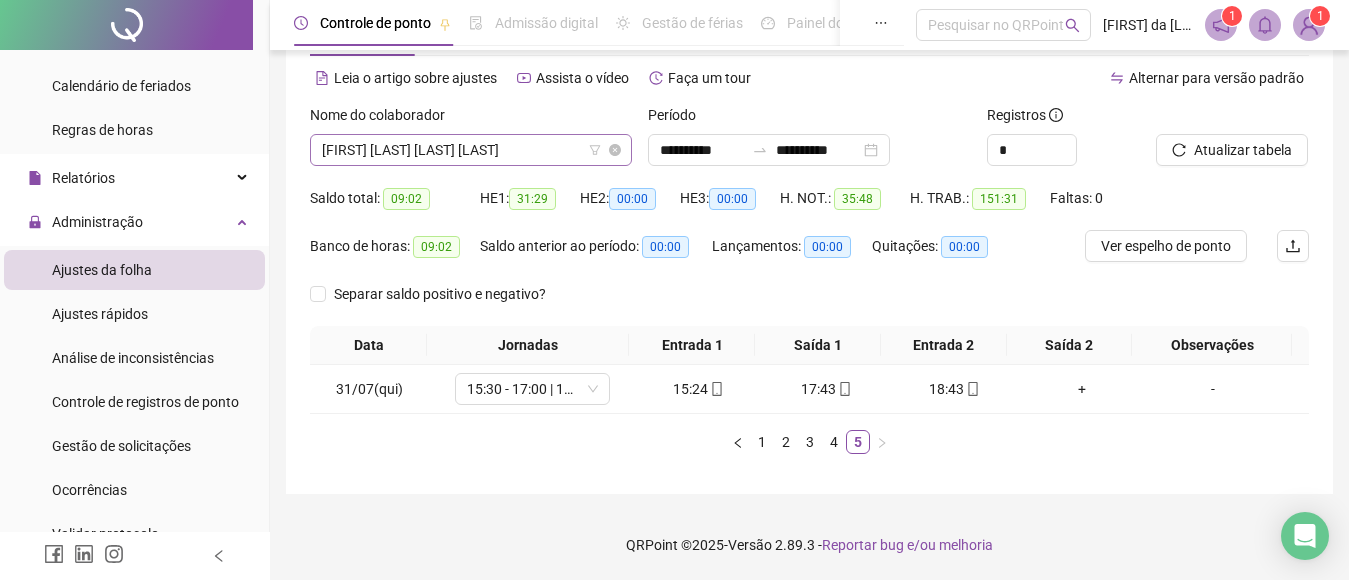 click on "[FIRST] [LAST] [LAST] [LAST]" at bounding box center (471, 150) 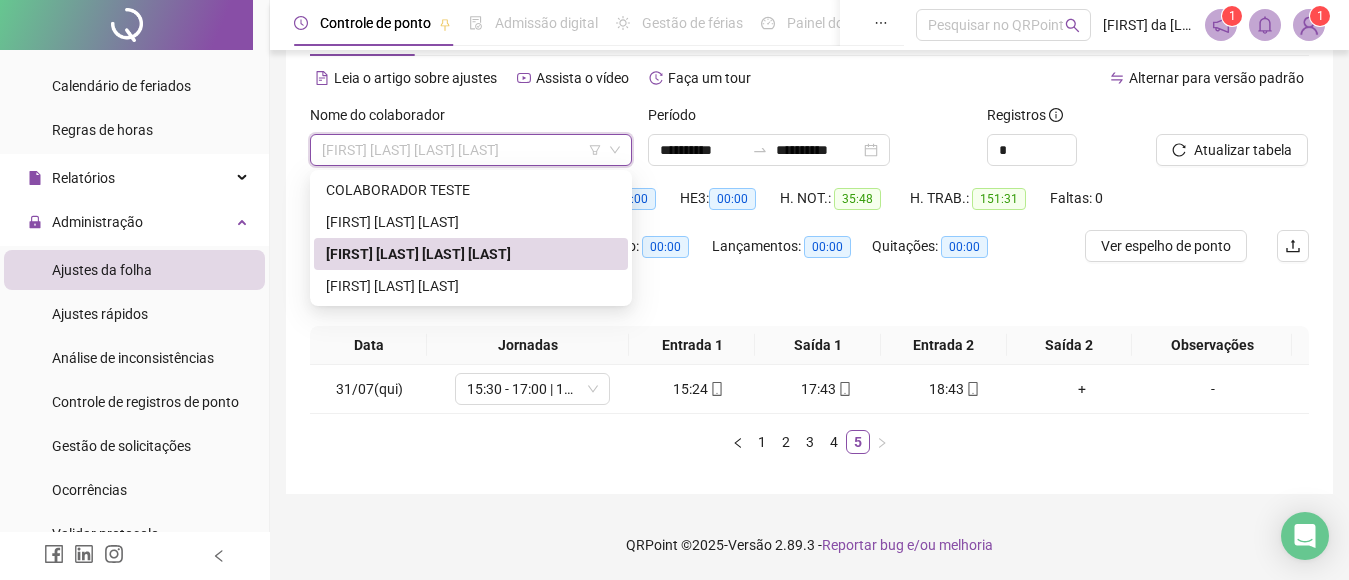 click on "[FIRST] [LAST] [LAST] [LAST]" at bounding box center [471, 254] 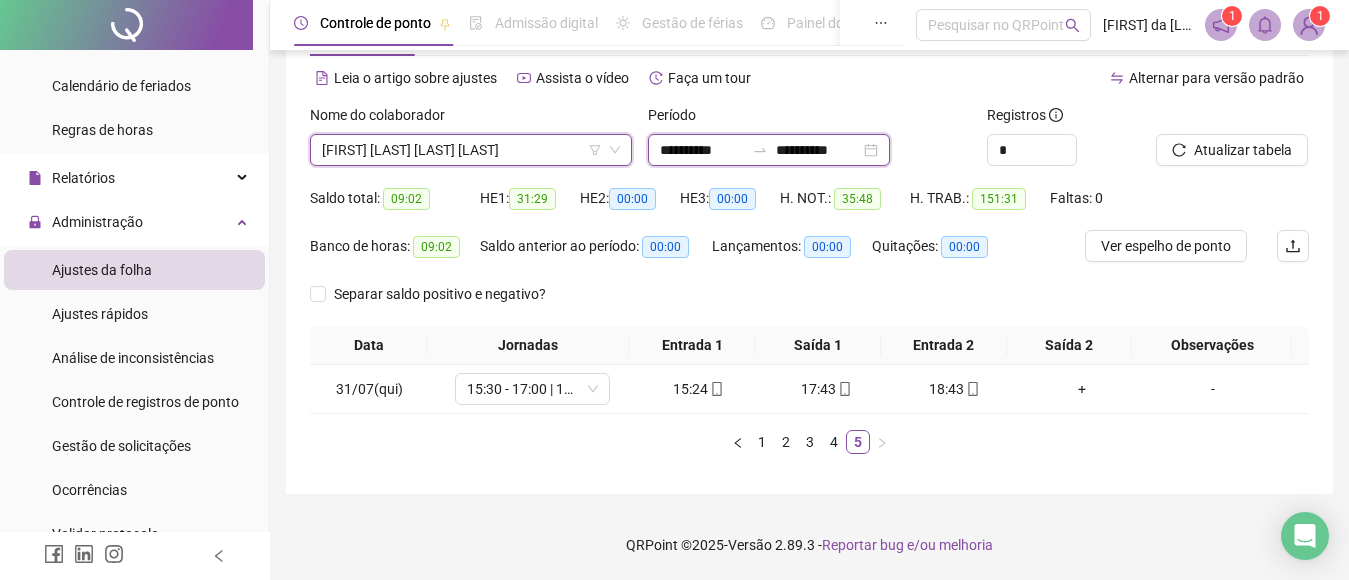 click on "**********" at bounding box center [702, 150] 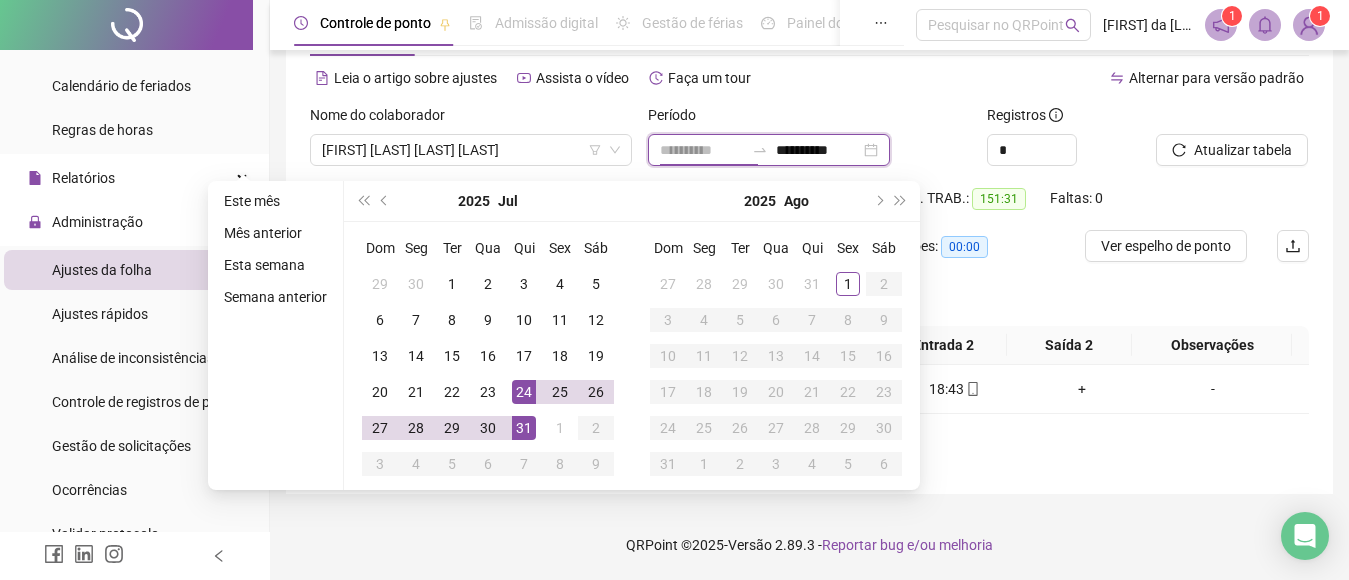 type on "**********" 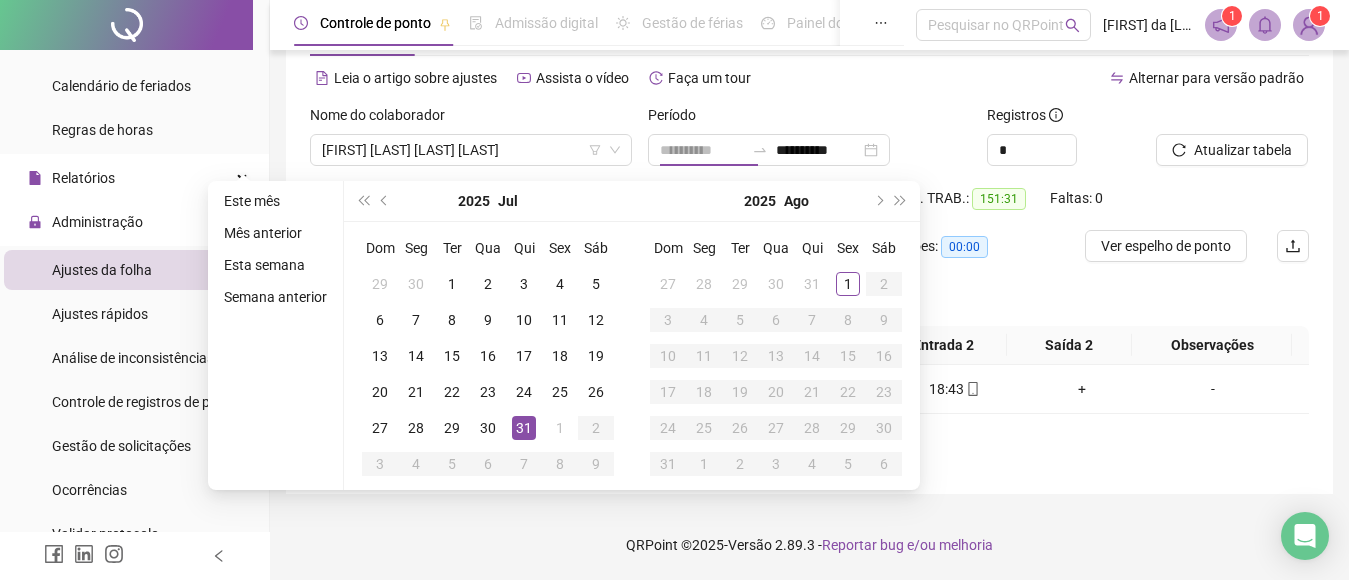 click on "31" at bounding box center (524, 428) 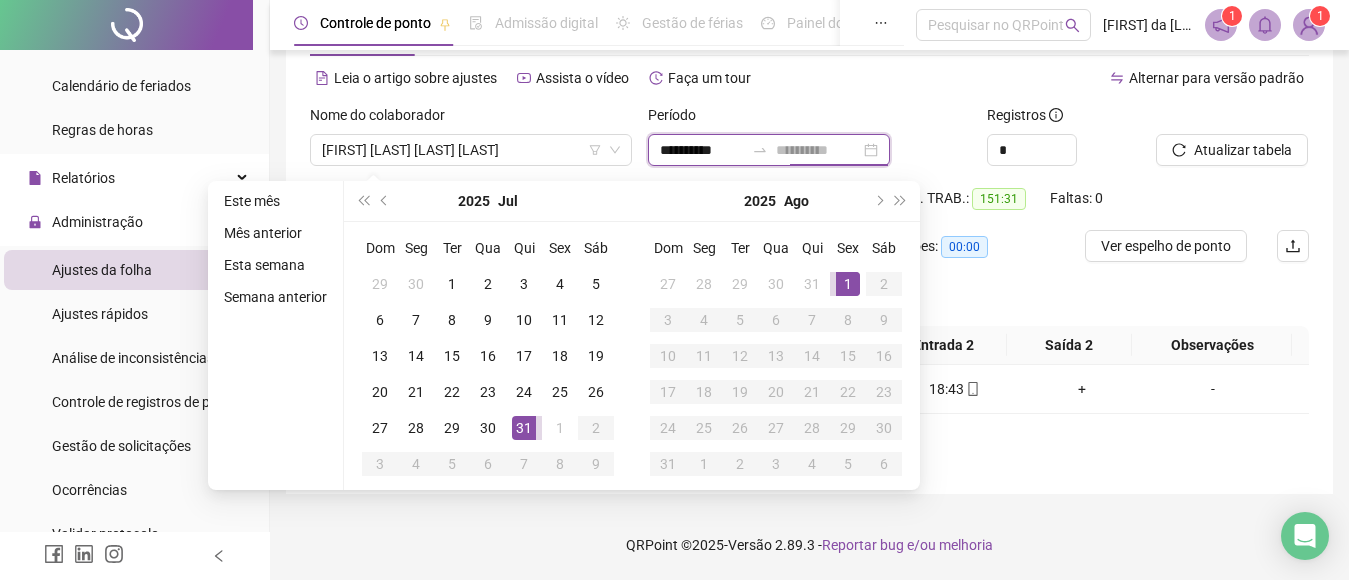 type on "**********" 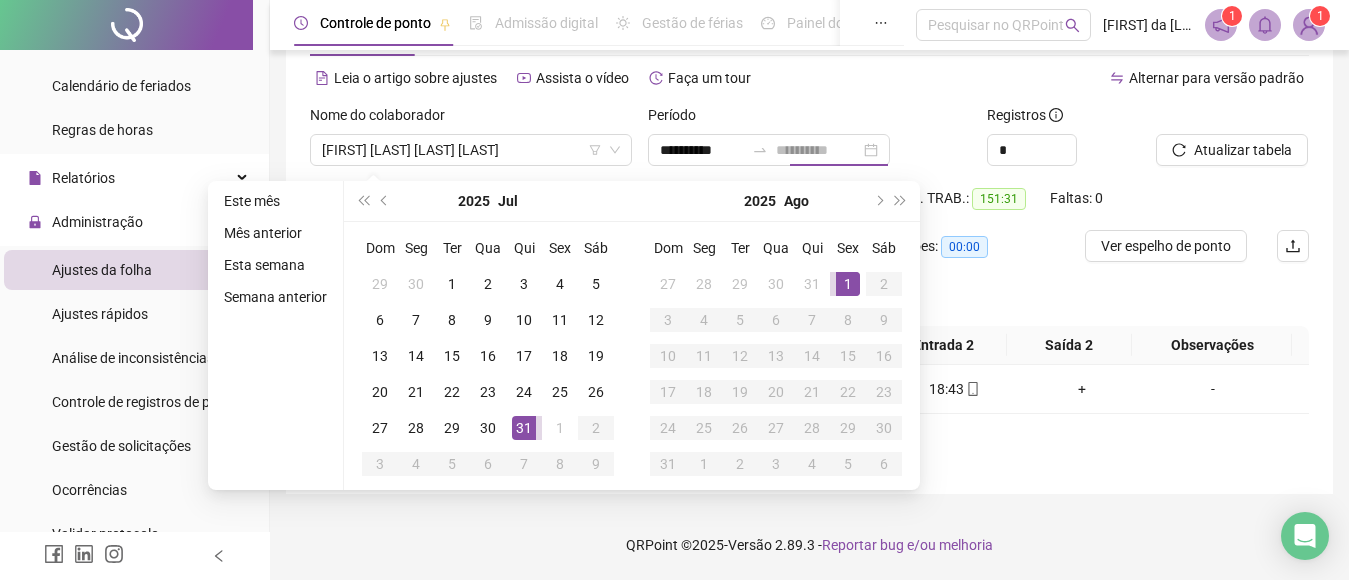 click on "1" at bounding box center [848, 284] 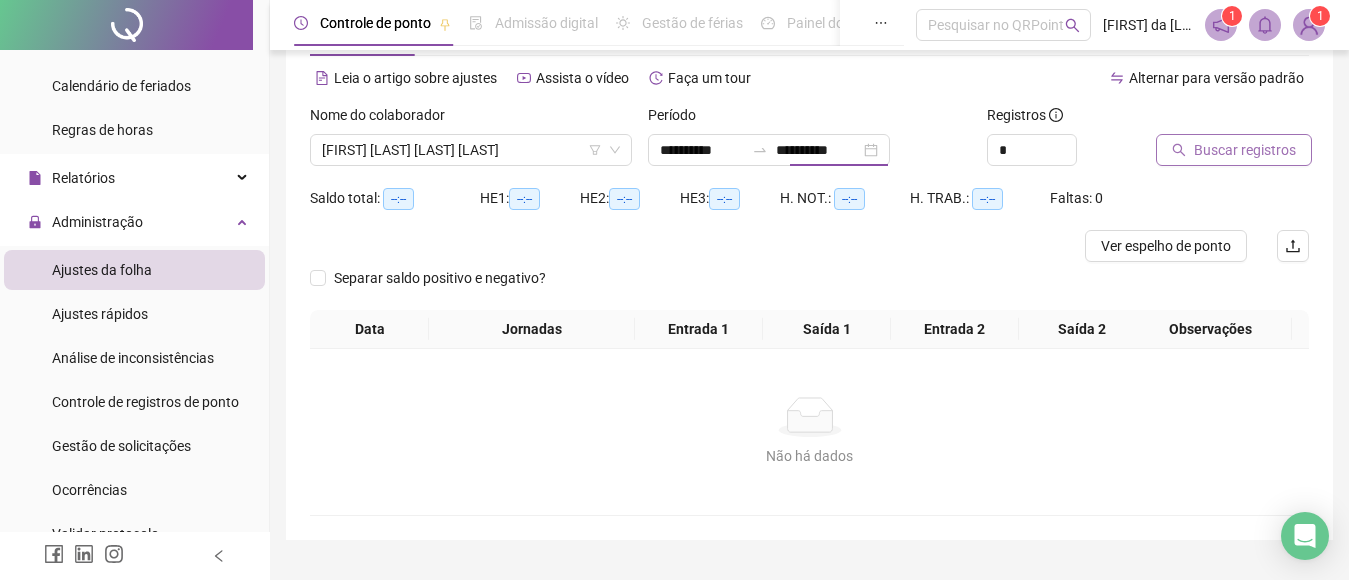 click on "Buscar registros" at bounding box center [1245, 150] 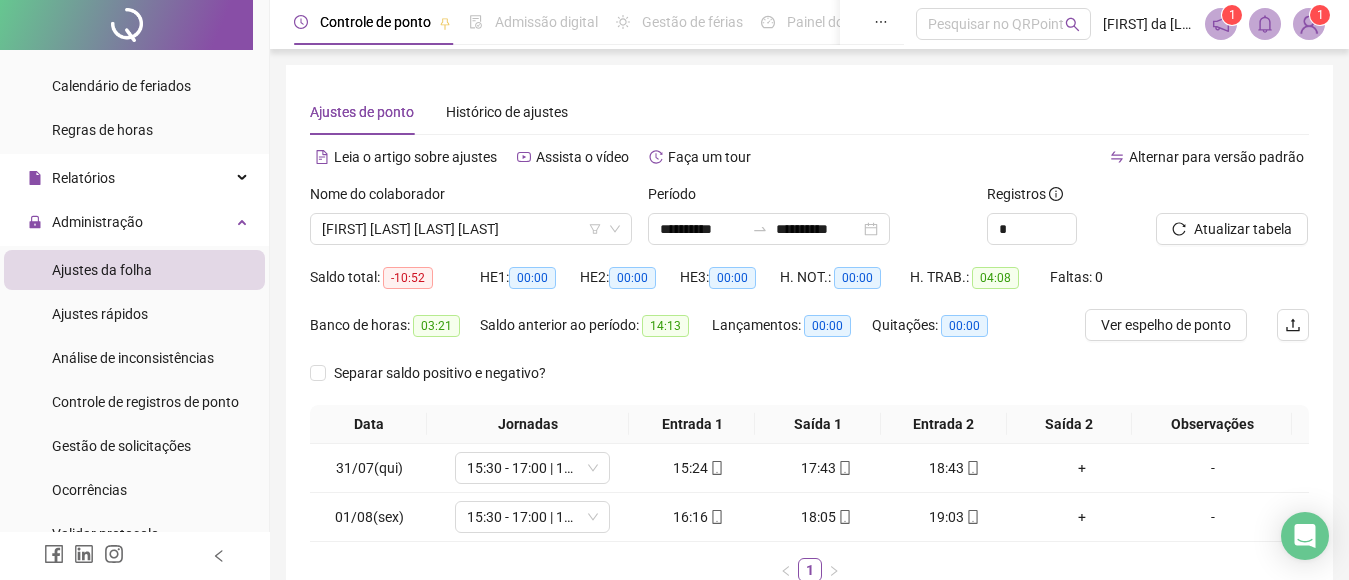 scroll, scrollTop: 0, scrollLeft: 0, axis: both 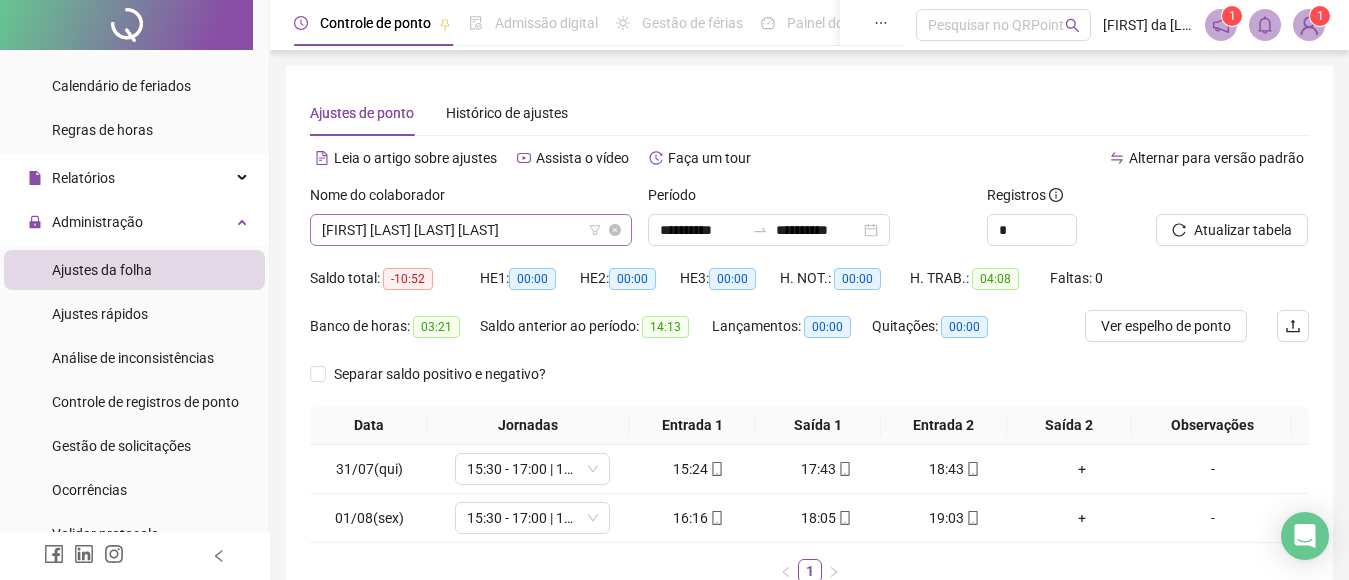 click on "[FIRST] [LAST] [LAST] [LAST]" at bounding box center (471, 230) 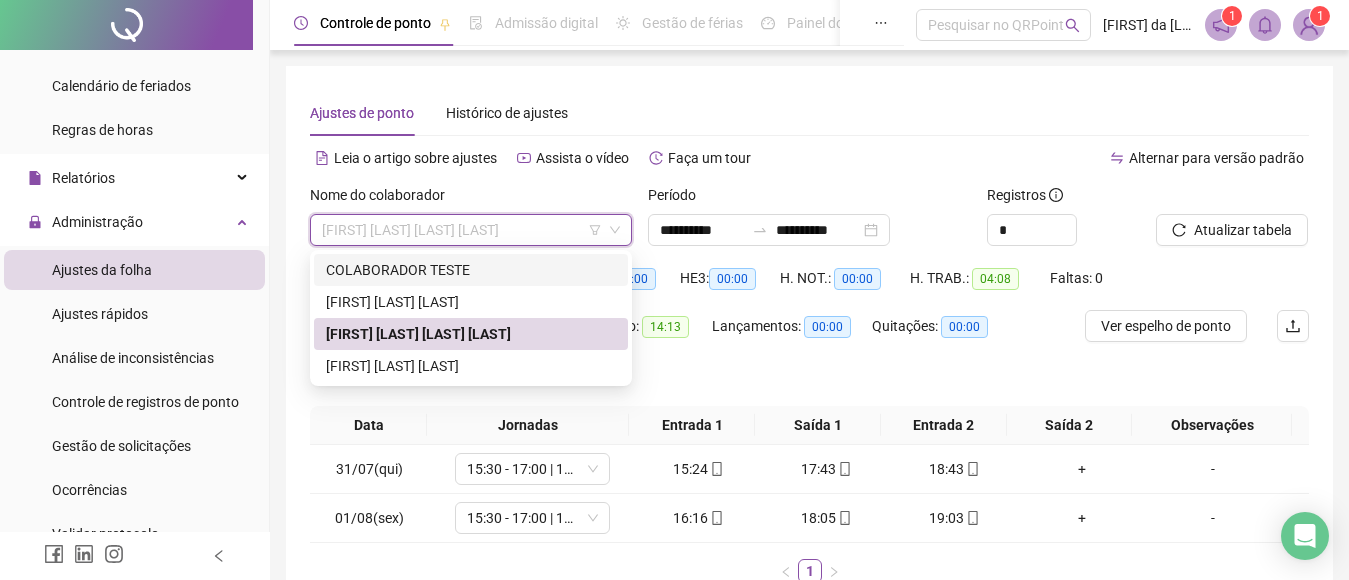 click on "Ajustes de ponto Histórico de ajustes" at bounding box center [809, 113] 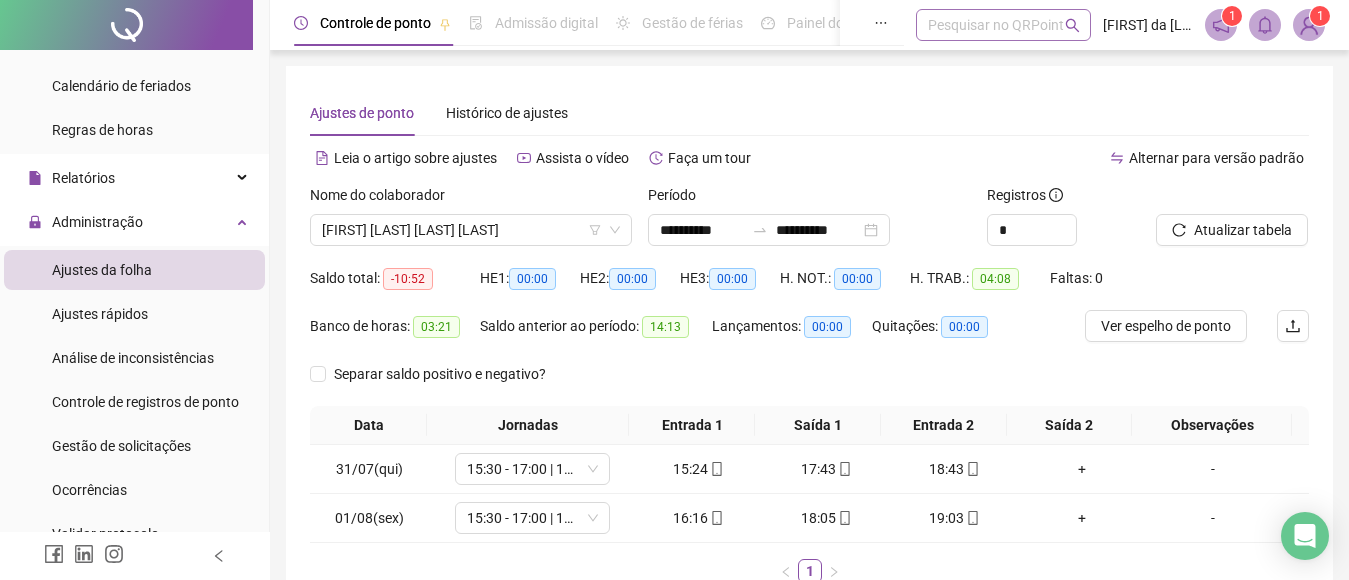 click on "Pesquisar no QRPoint" at bounding box center [1003, 25] 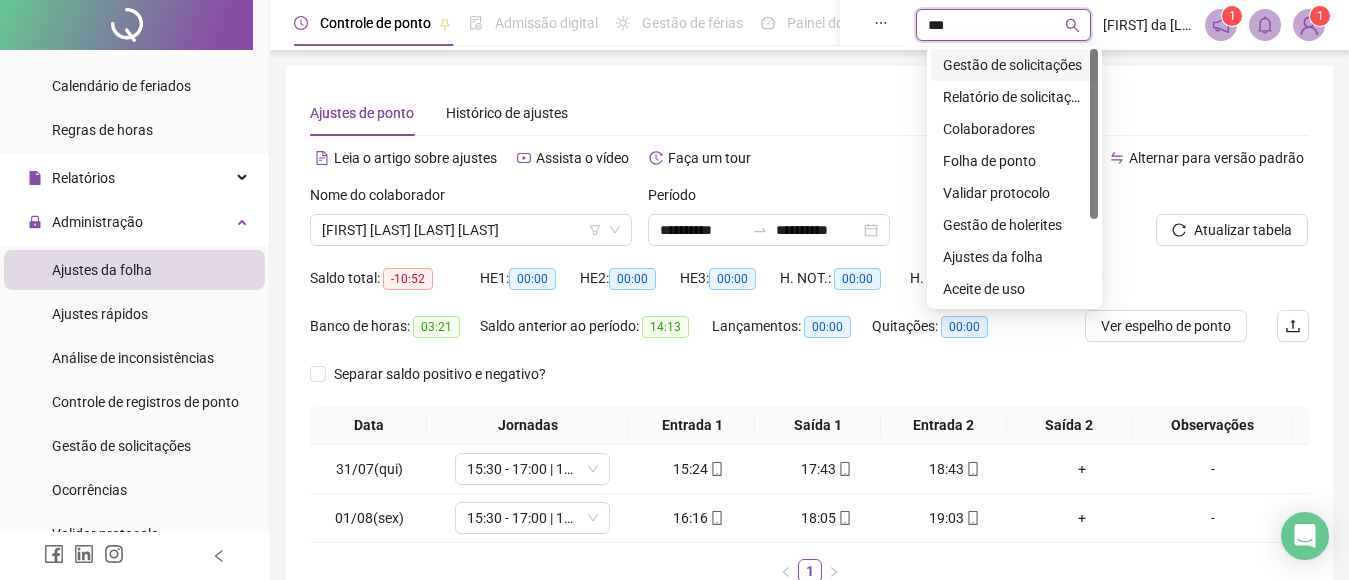 type on "****" 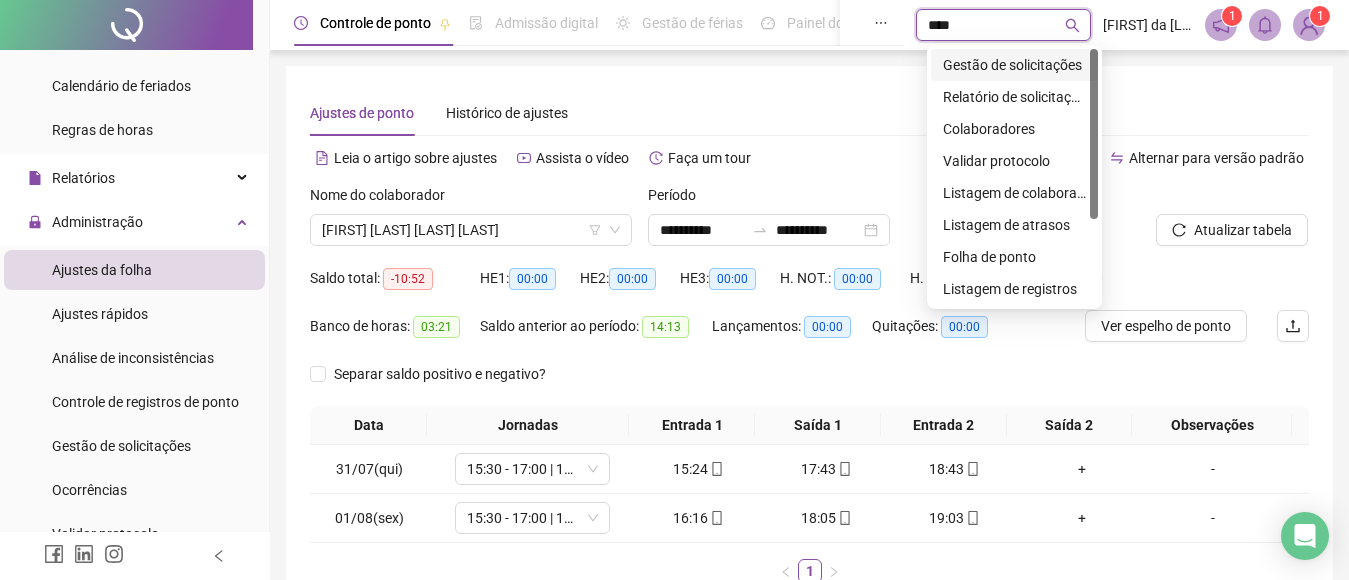 click on "Gestão de solicitações" at bounding box center [1014, 65] 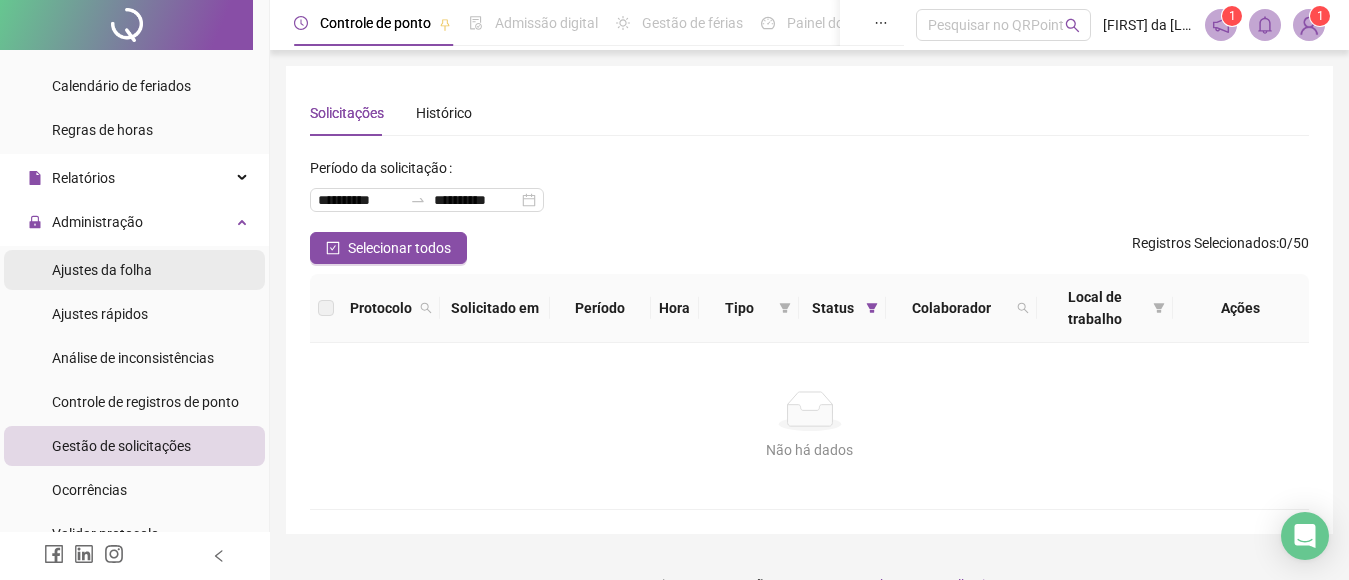 click on "Ajustes da folha" at bounding box center [102, 270] 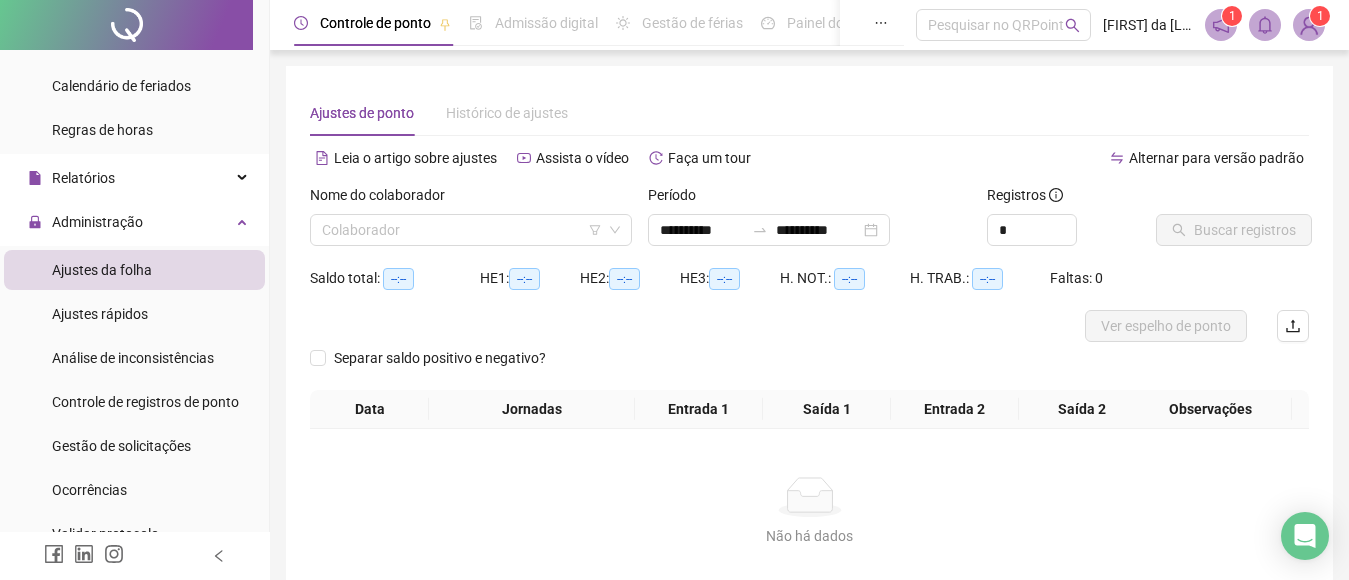 click on "Nome do colaborador" at bounding box center (384, 195) 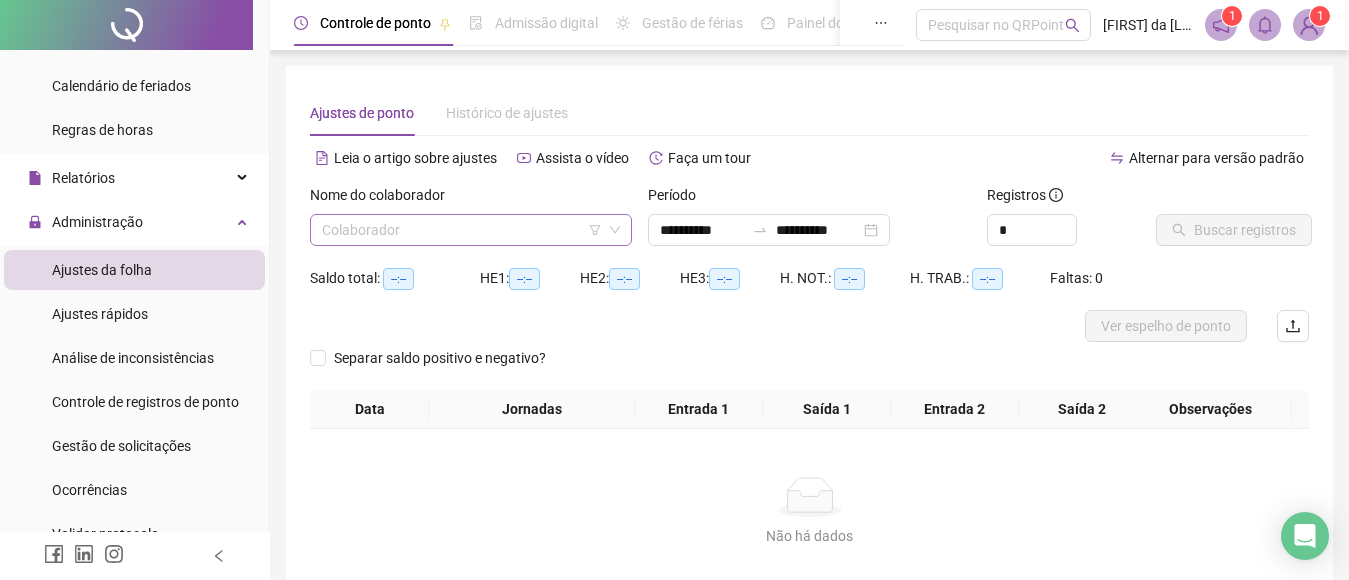 click at bounding box center (462, 230) 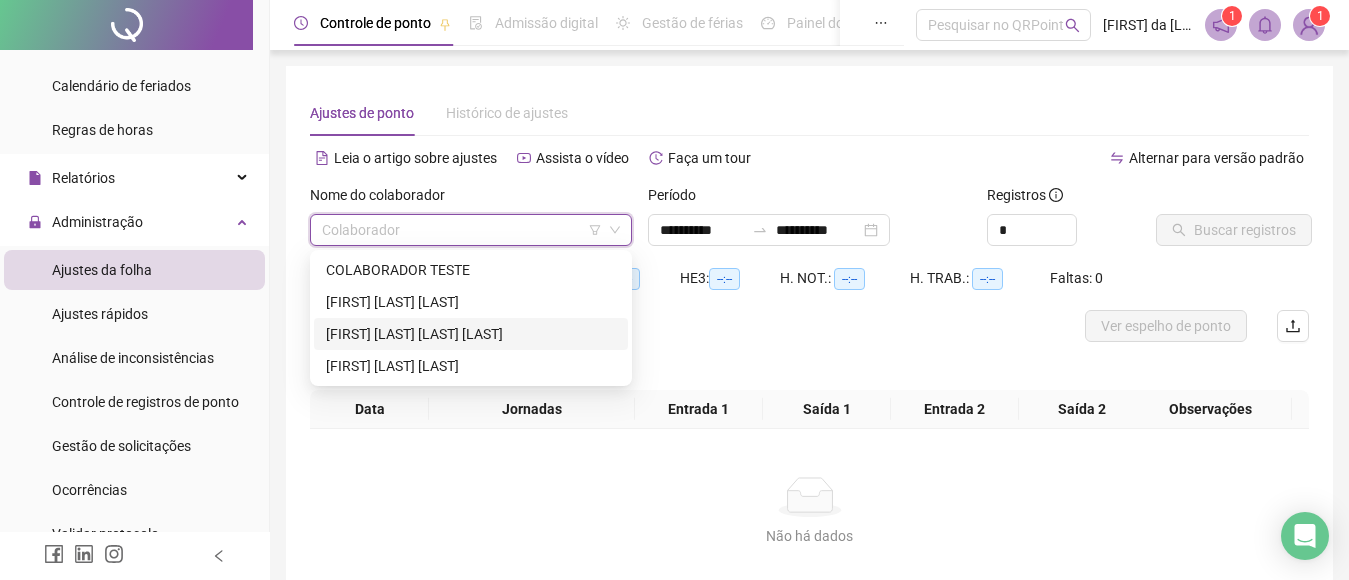 click on "[FIRST] [LAST] [LAST] [LAST]" at bounding box center (471, 334) 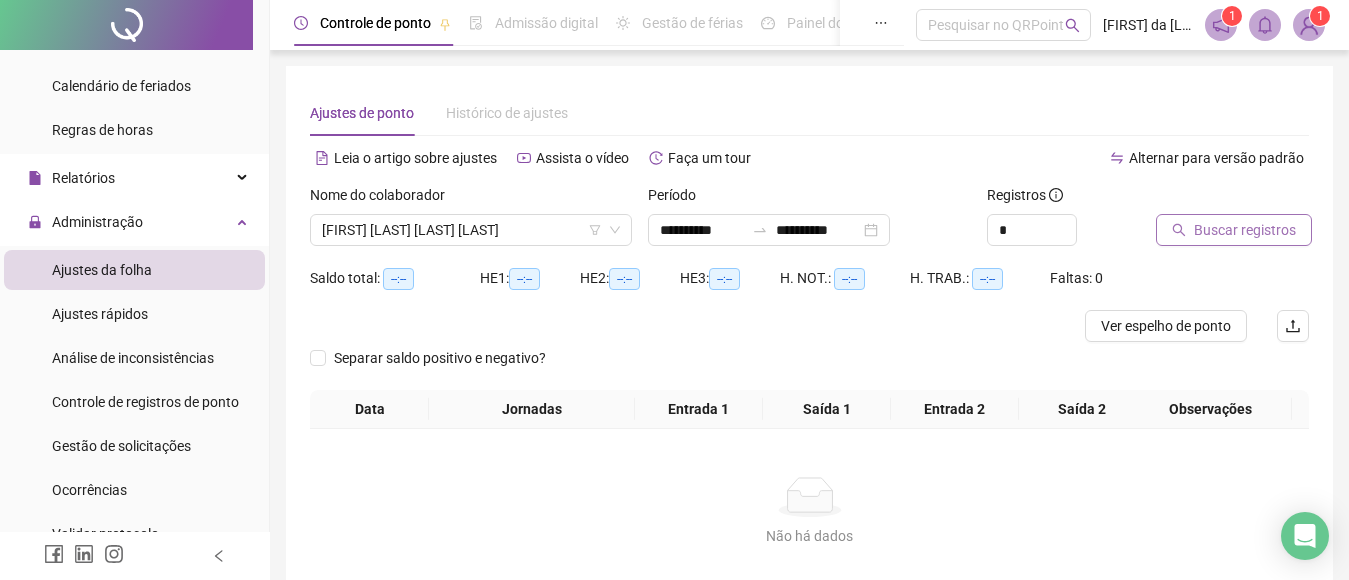 click on "Buscar registros" at bounding box center [1234, 230] 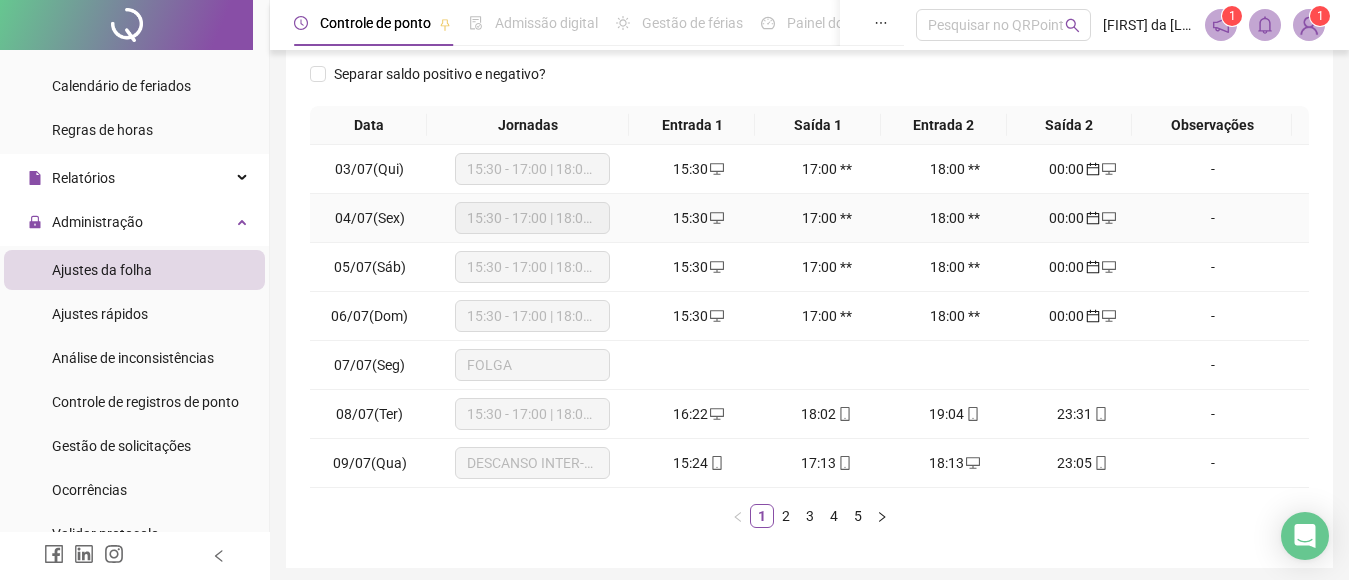 scroll, scrollTop: 374, scrollLeft: 0, axis: vertical 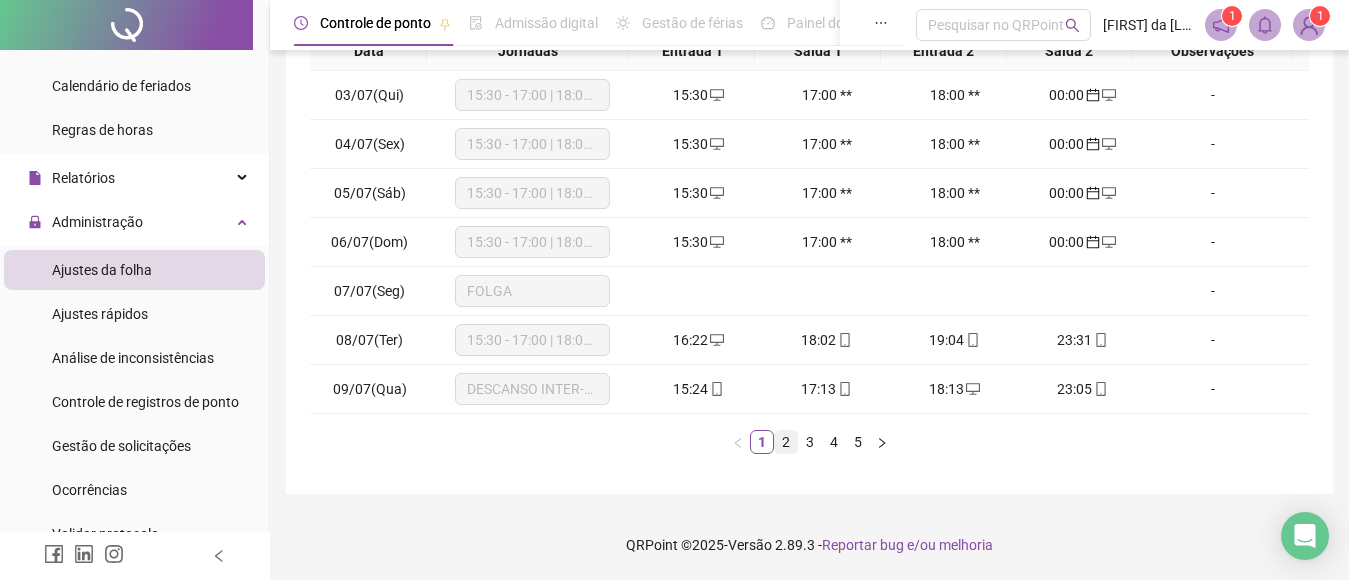 click on "2" at bounding box center (786, 442) 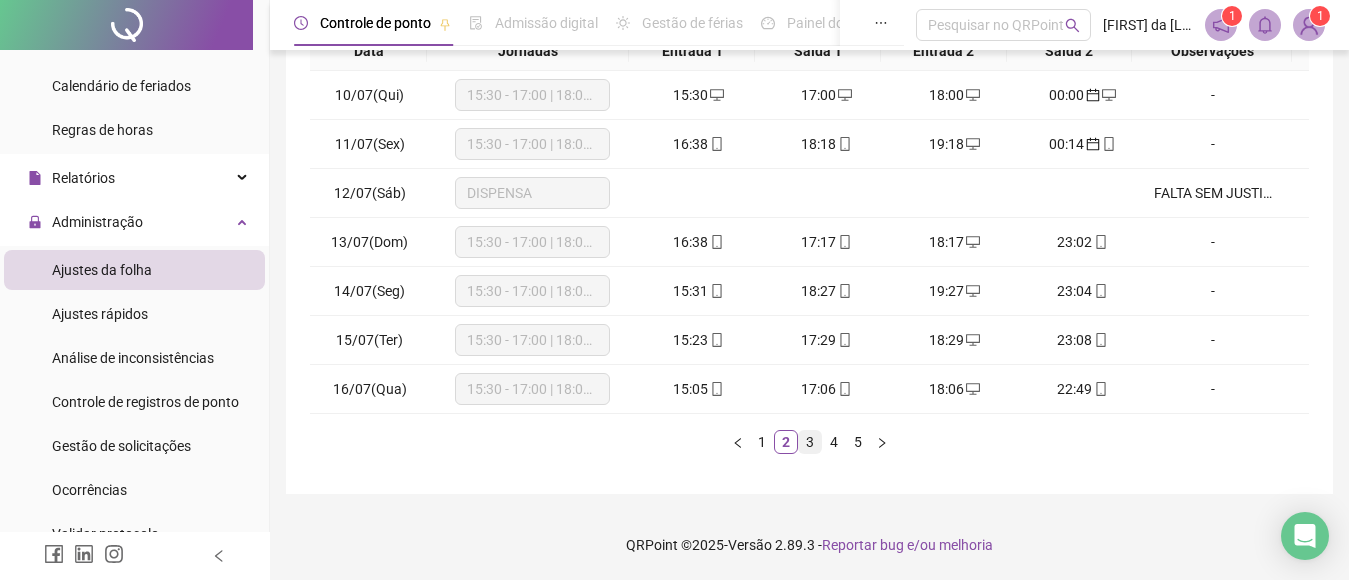 click on "3" at bounding box center (810, 442) 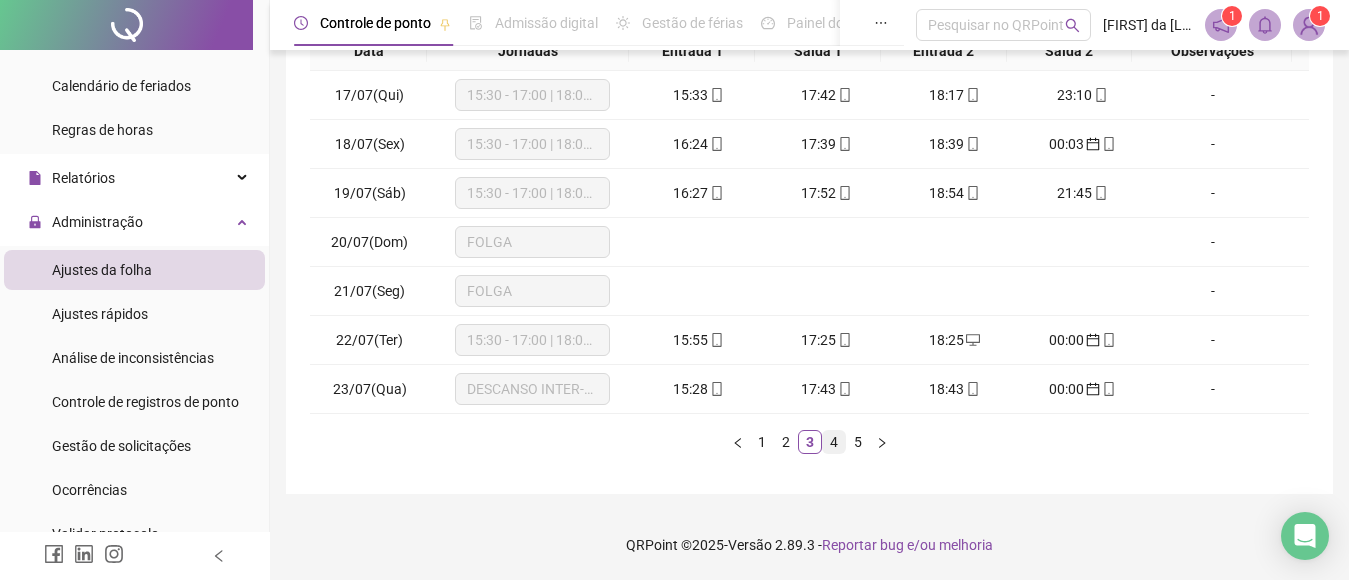 click on "4" at bounding box center [834, 442] 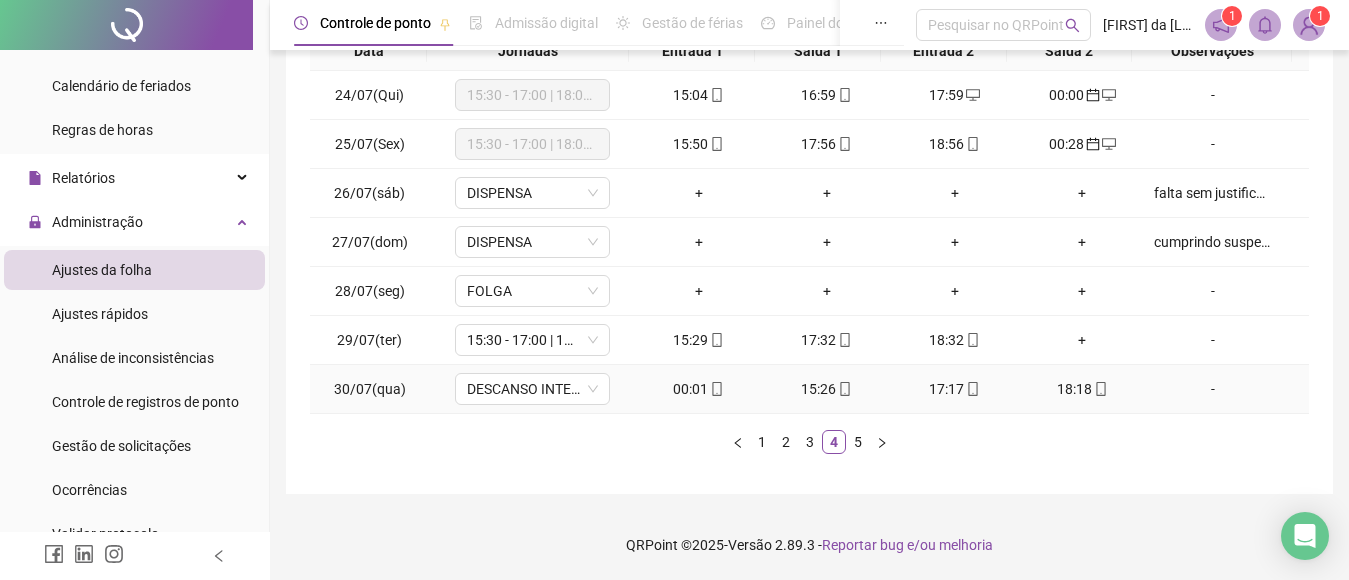 click on "00:01" at bounding box center (699, 389) 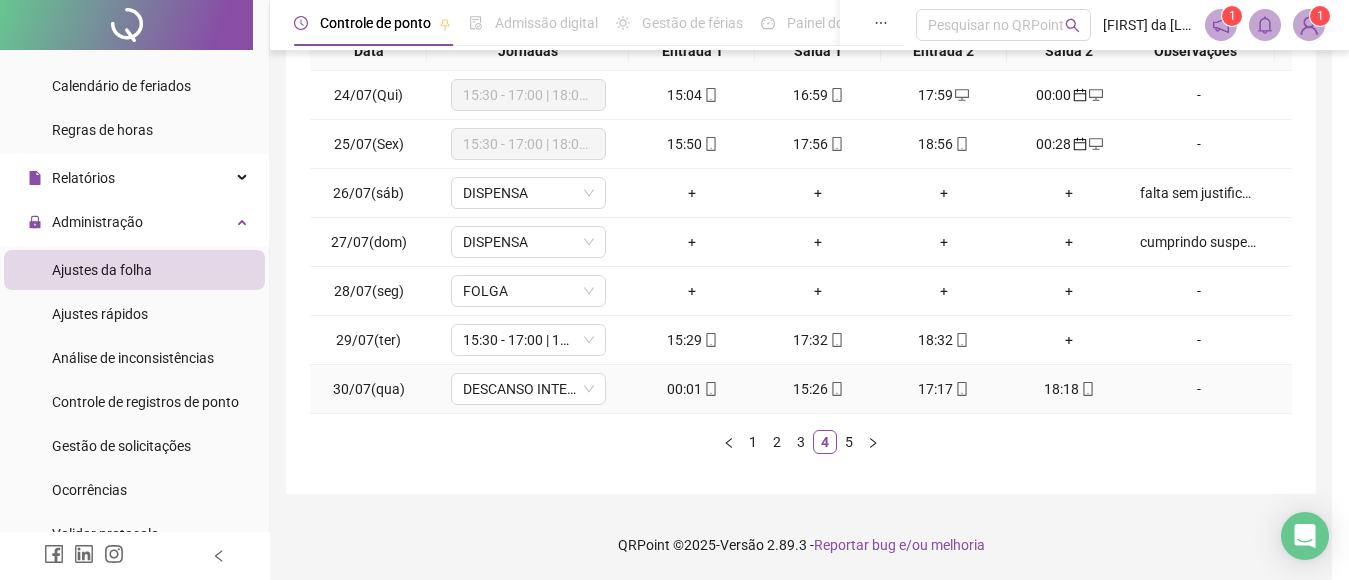 type on "**********" 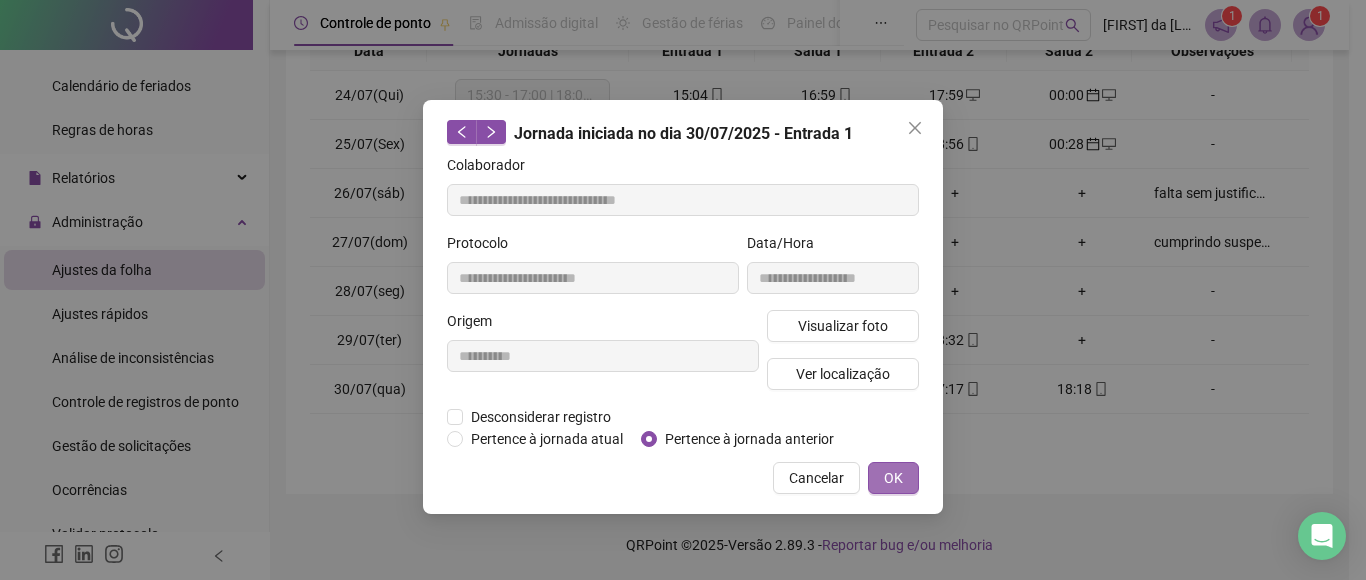 click on "OK" at bounding box center [893, 478] 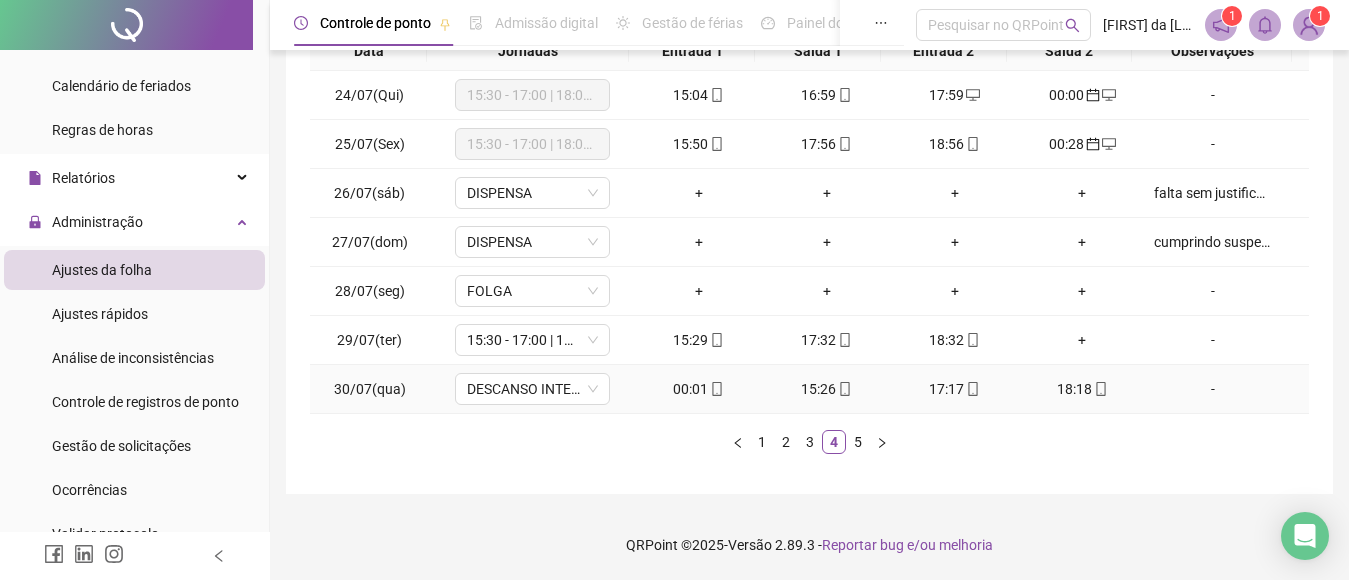 click on "00:01" at bounding box center [699, 389] 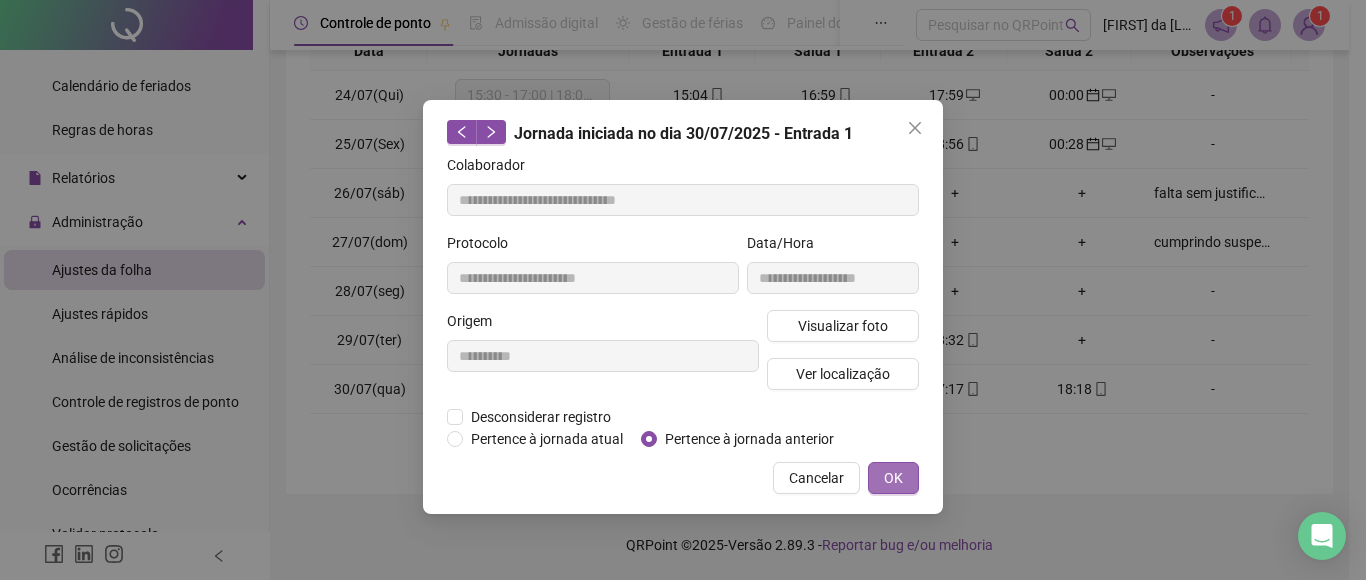 click on "OK" at bounding box center [893, 478] 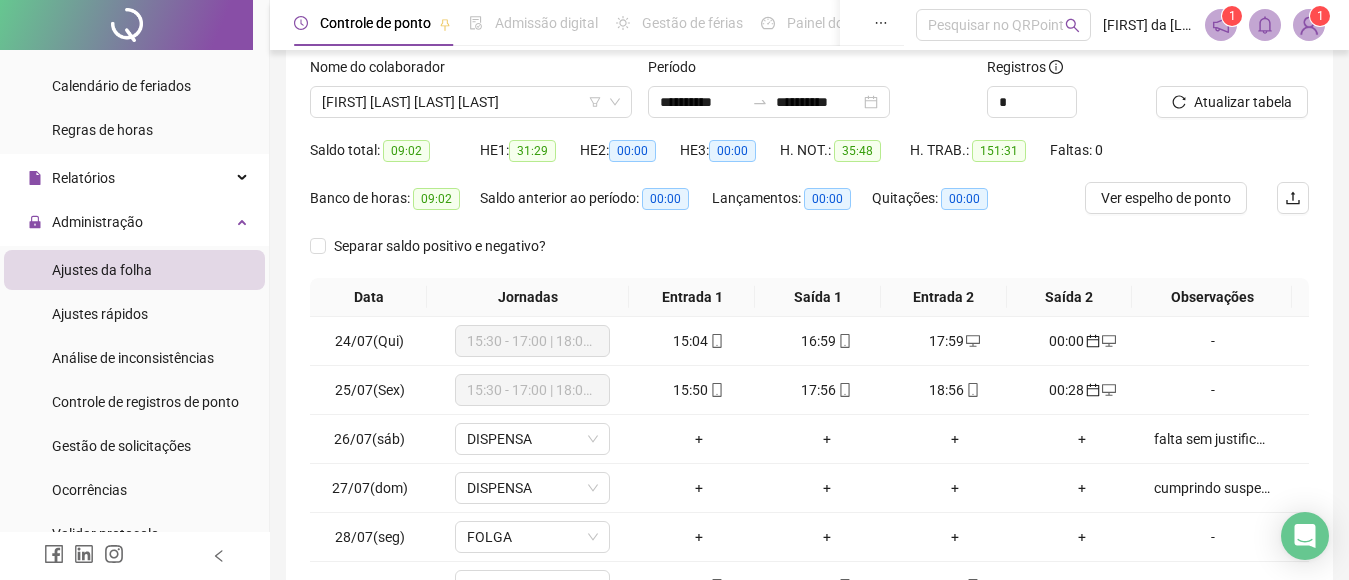 scroll, scrollTop: 93, scrollLeft: 0, axis: vertical 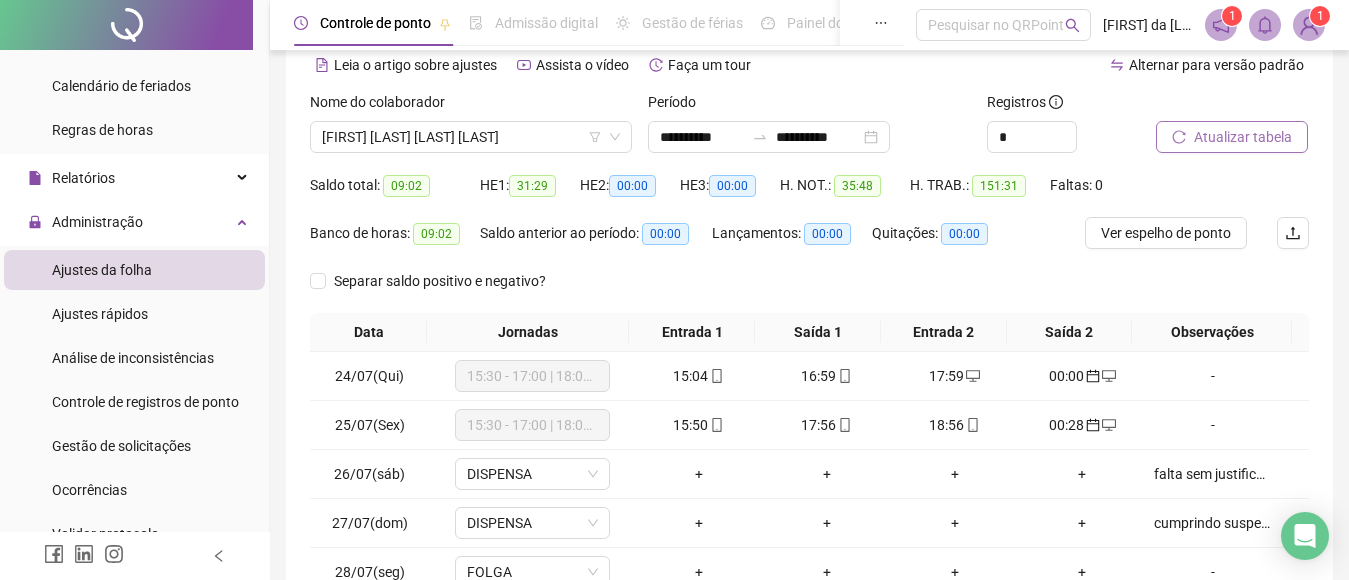 click on "Atualizar tabela" at bounding box center [1243, 137] 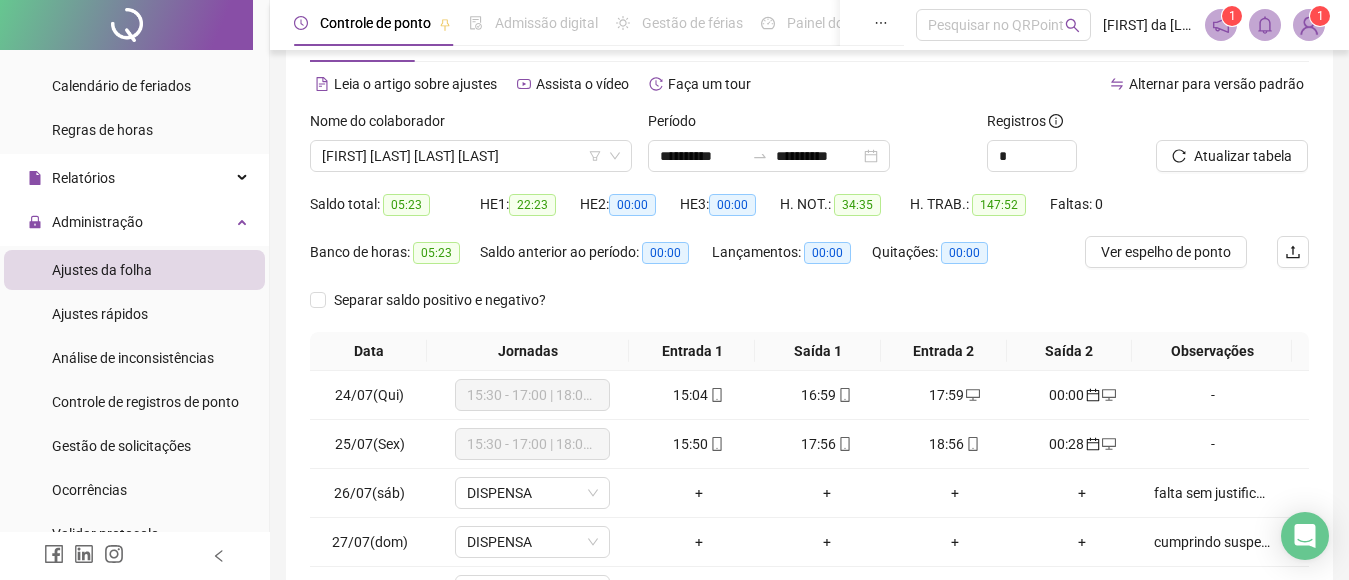 scroll, scrollTop: 374, scrollLeft: 0, axis: vertical 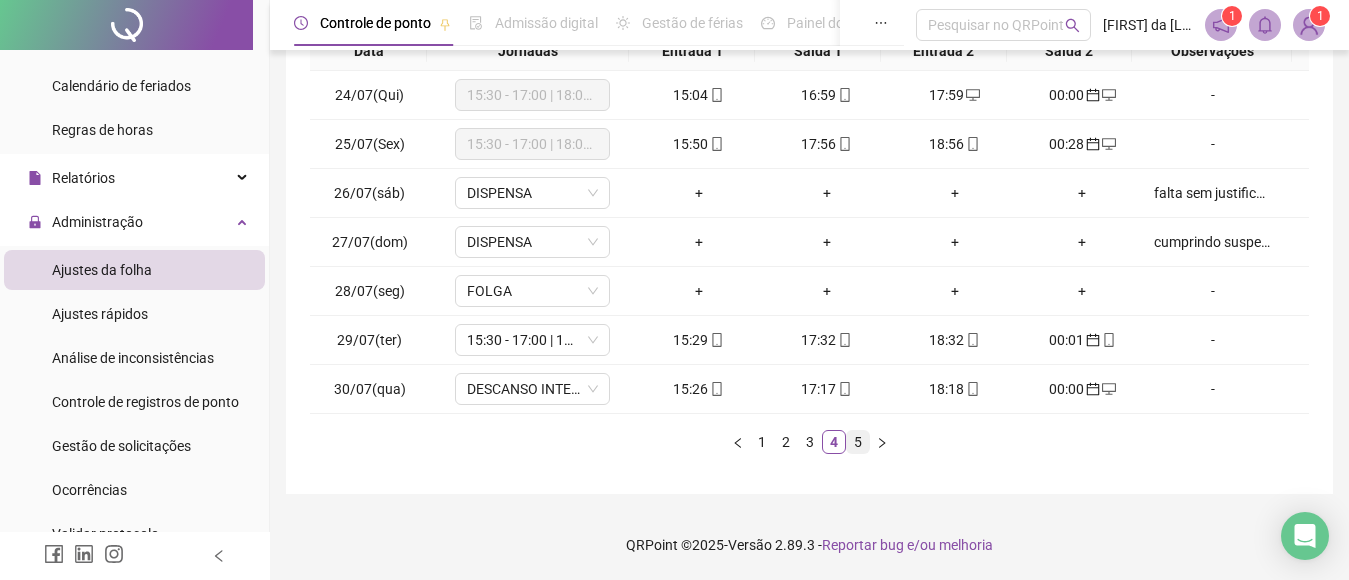 click on "5" at bounding box center (858, 442) 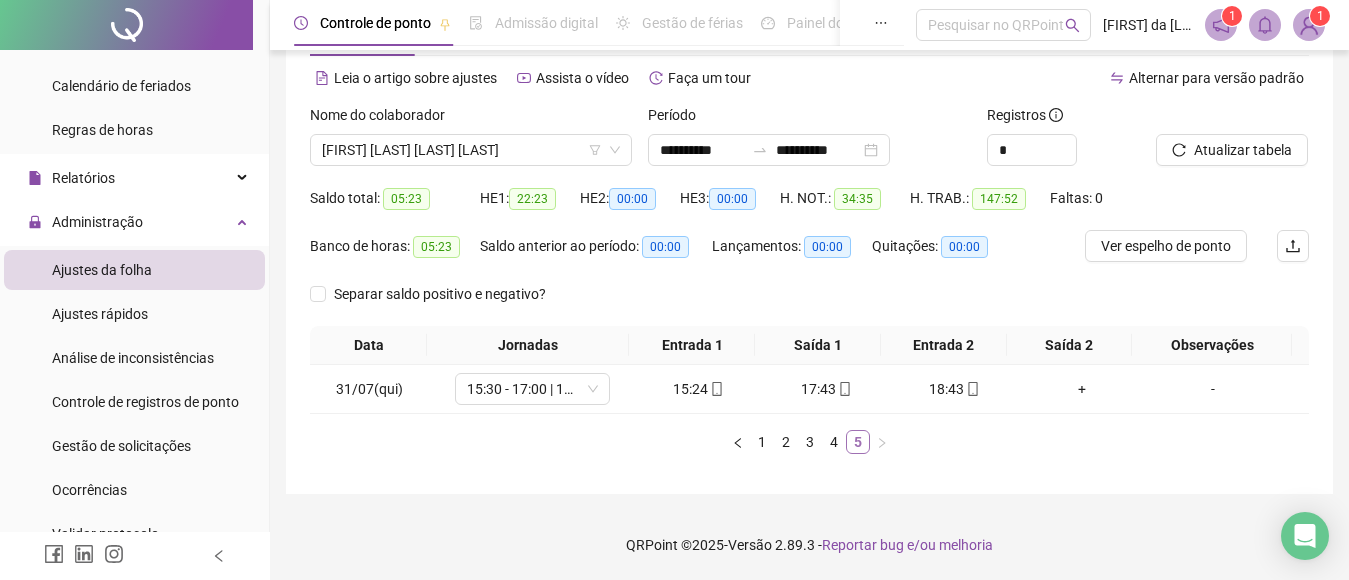 scroll, scrollTop: 80, scrollLeft: 0, axis: vertical 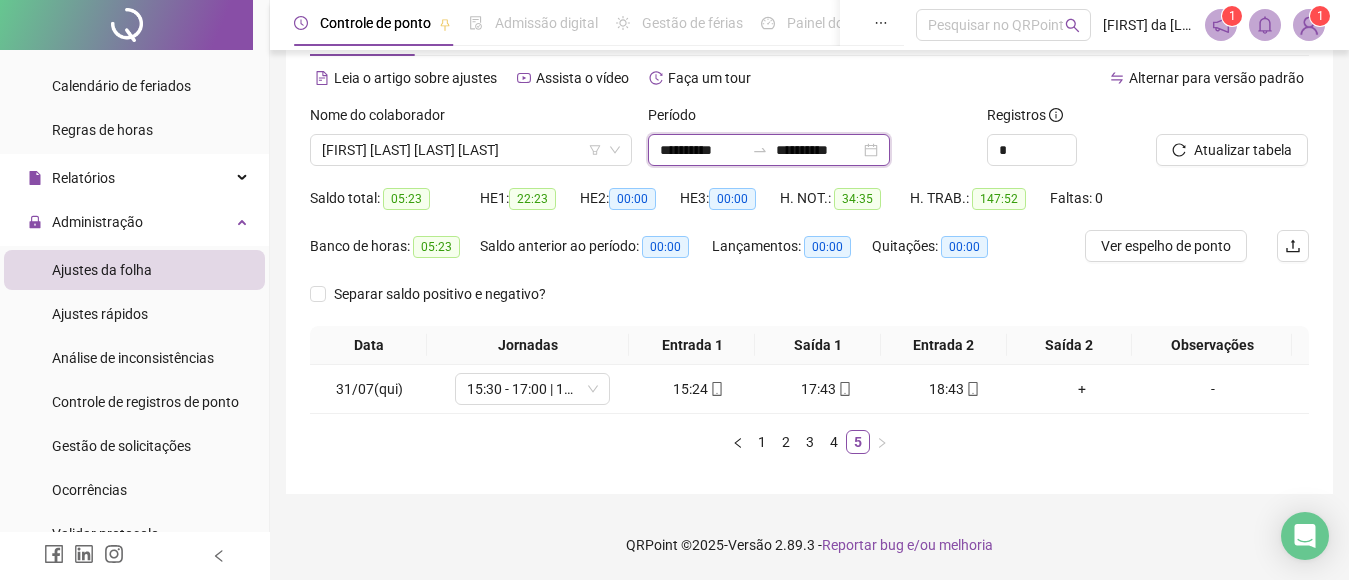 click on "**********" at bounding box center [702, 150] 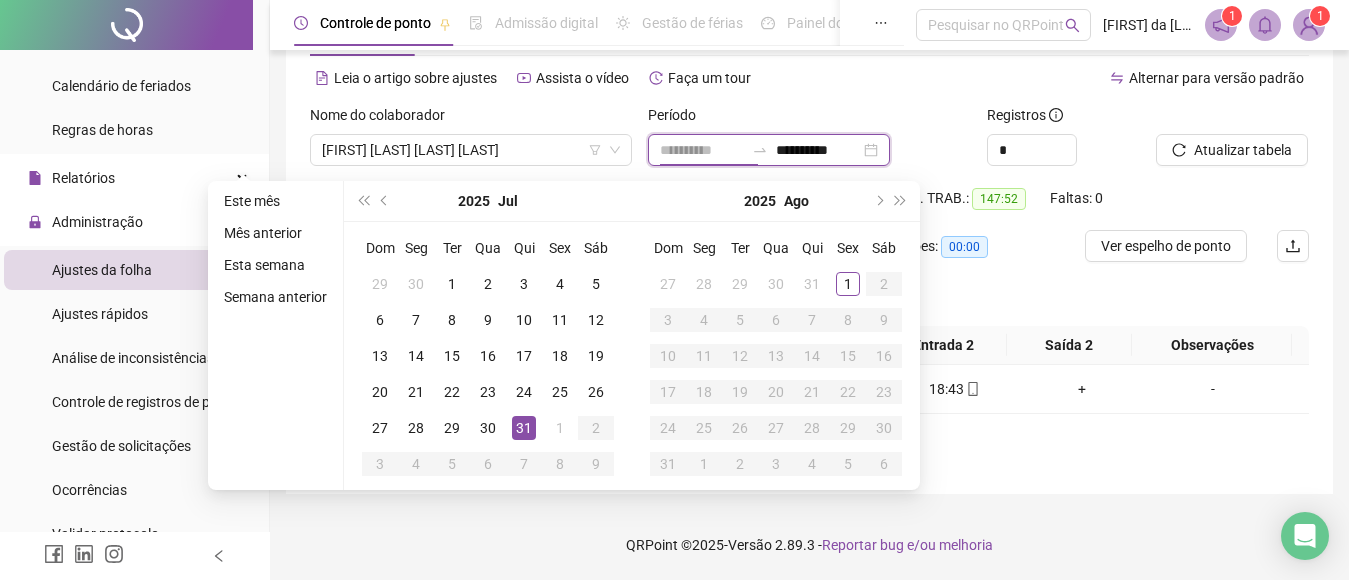 type on "**********" 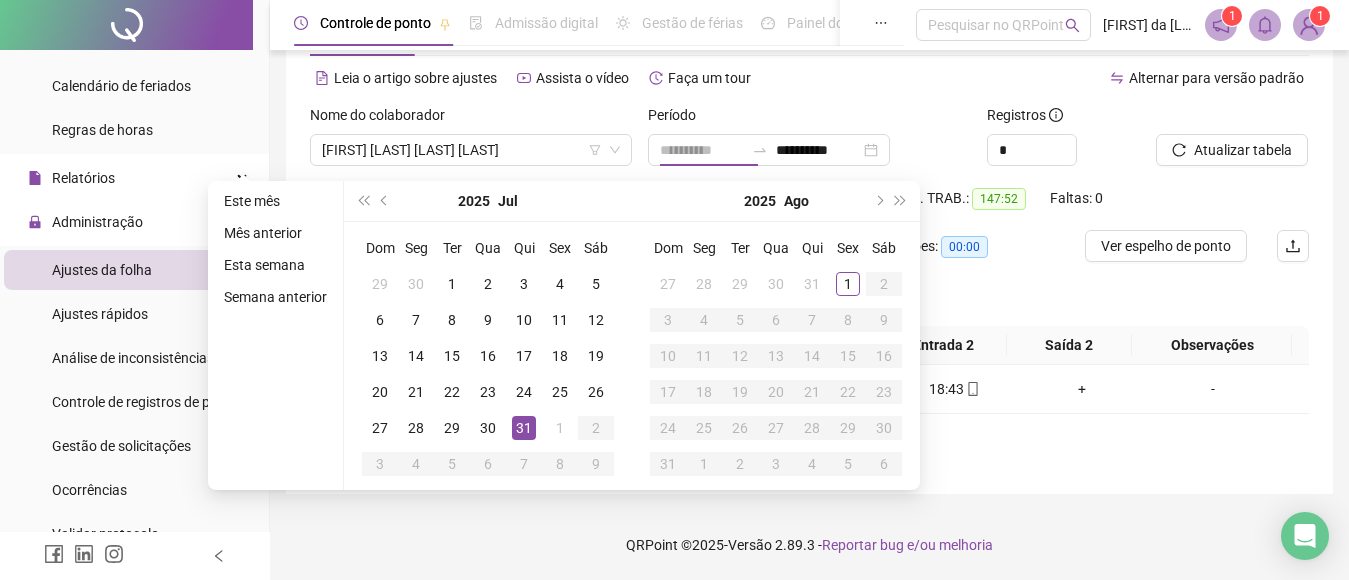 click on "31" at bounding box center (524, 428) 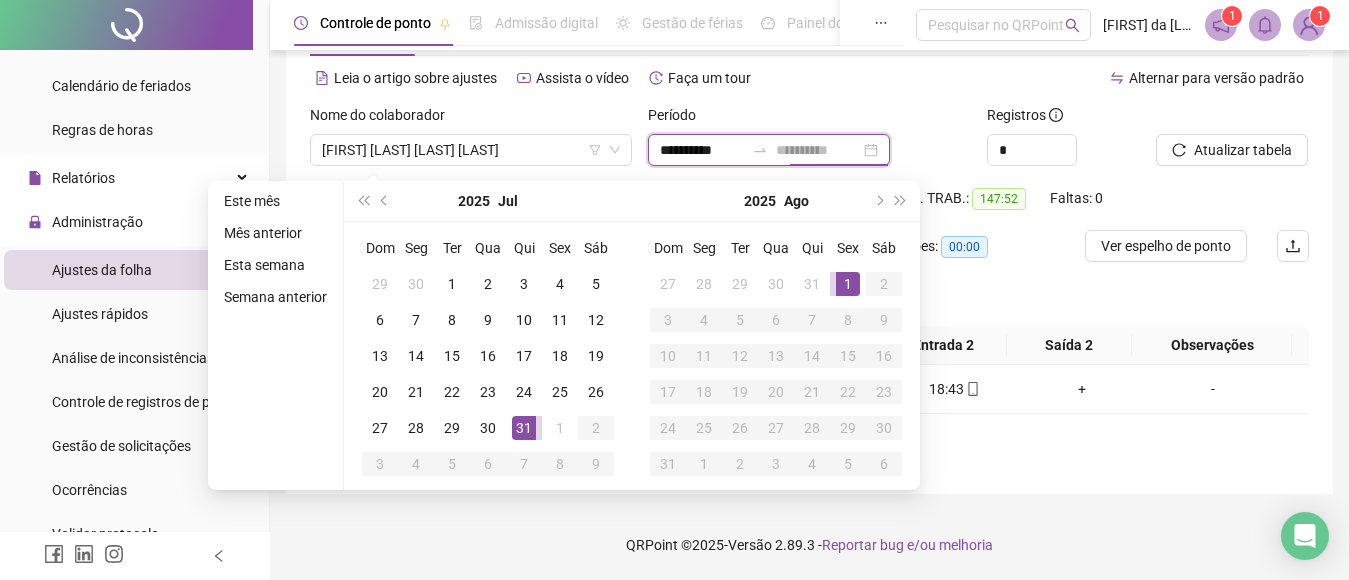 type on "**********" 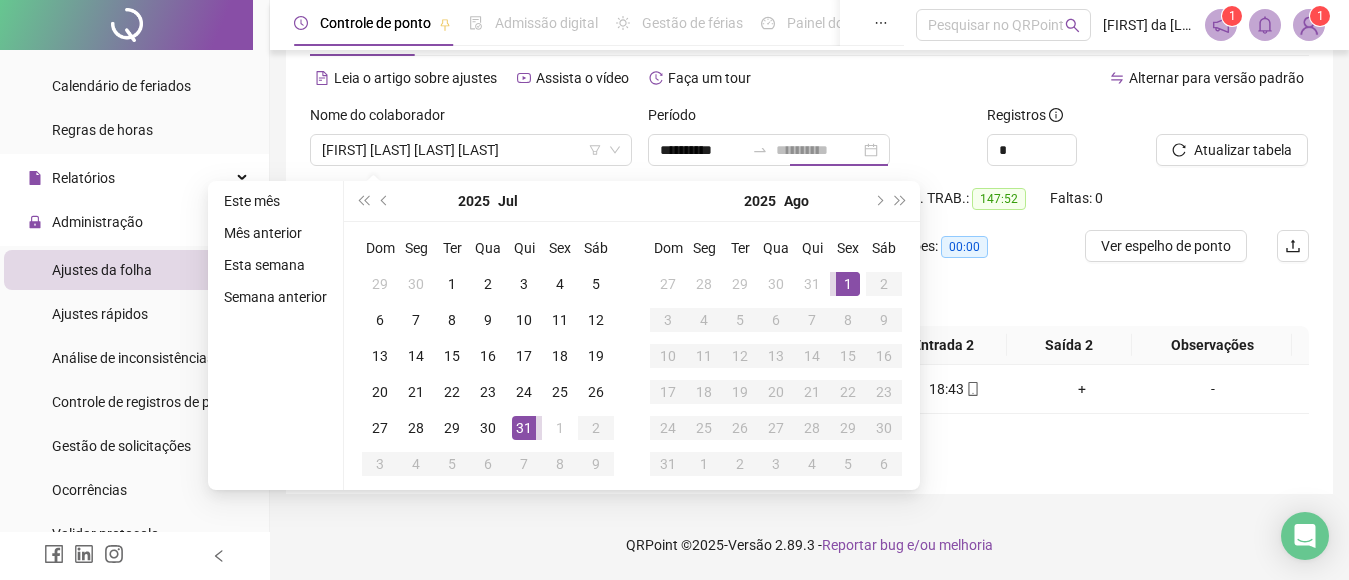 click on "1" at bounding box center [848, 284] 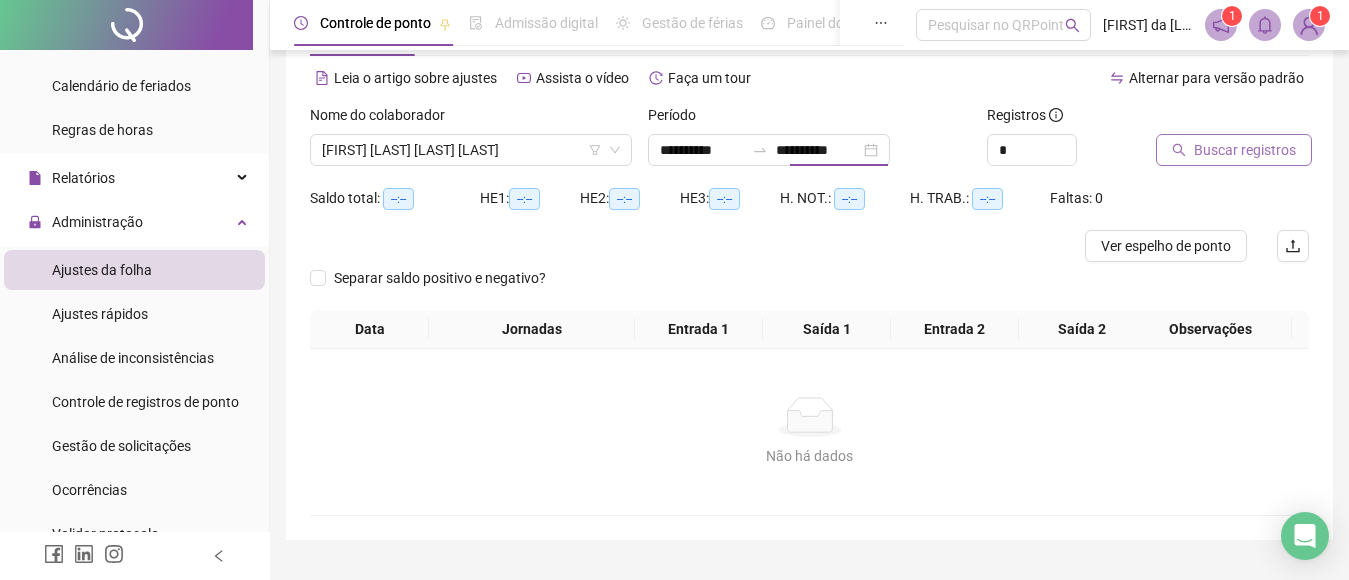 click on "Buscar registros" at bounding box center [1245, 150] 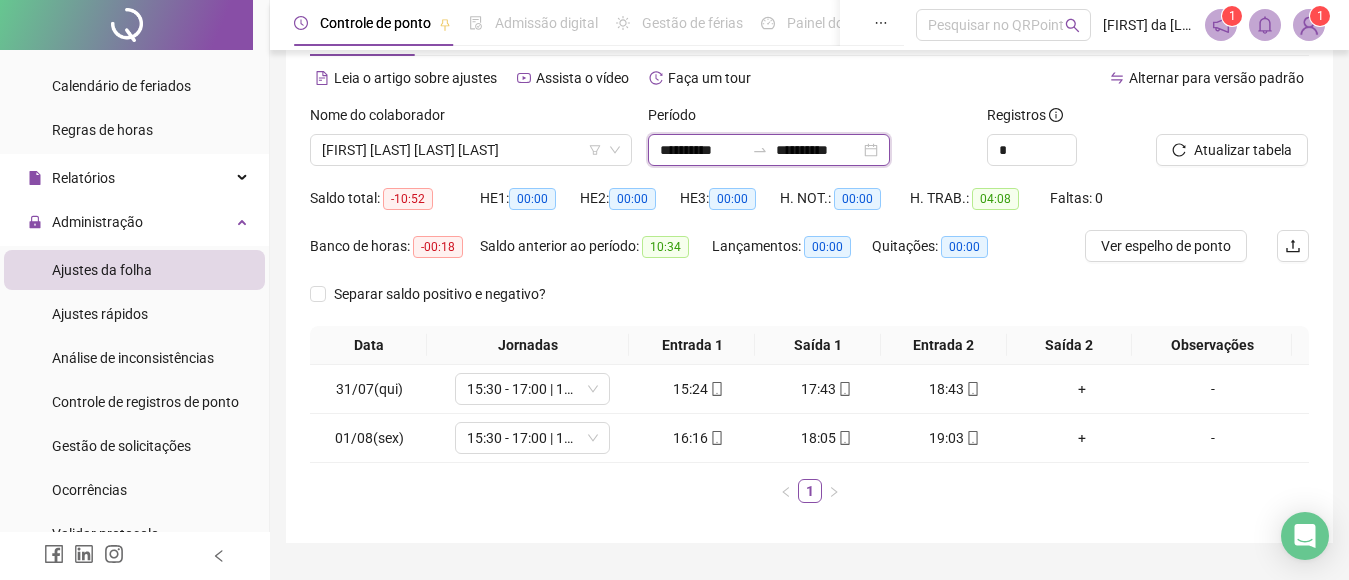 click on "**********" at bounding box center [702, 150] 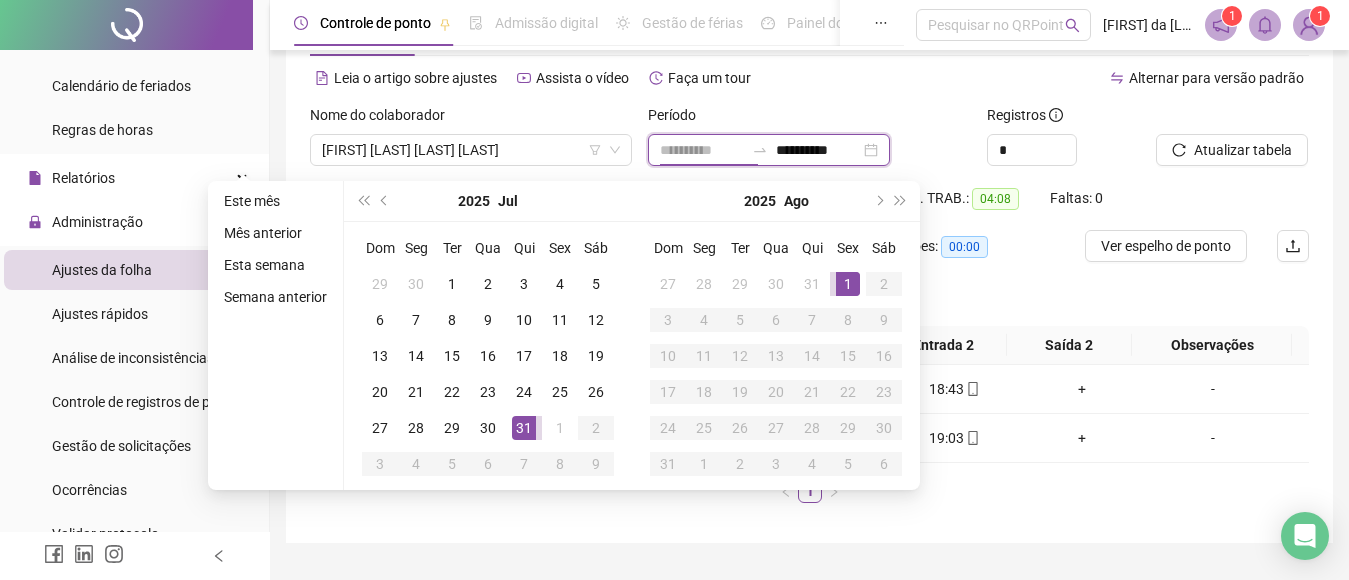 type on "**********" 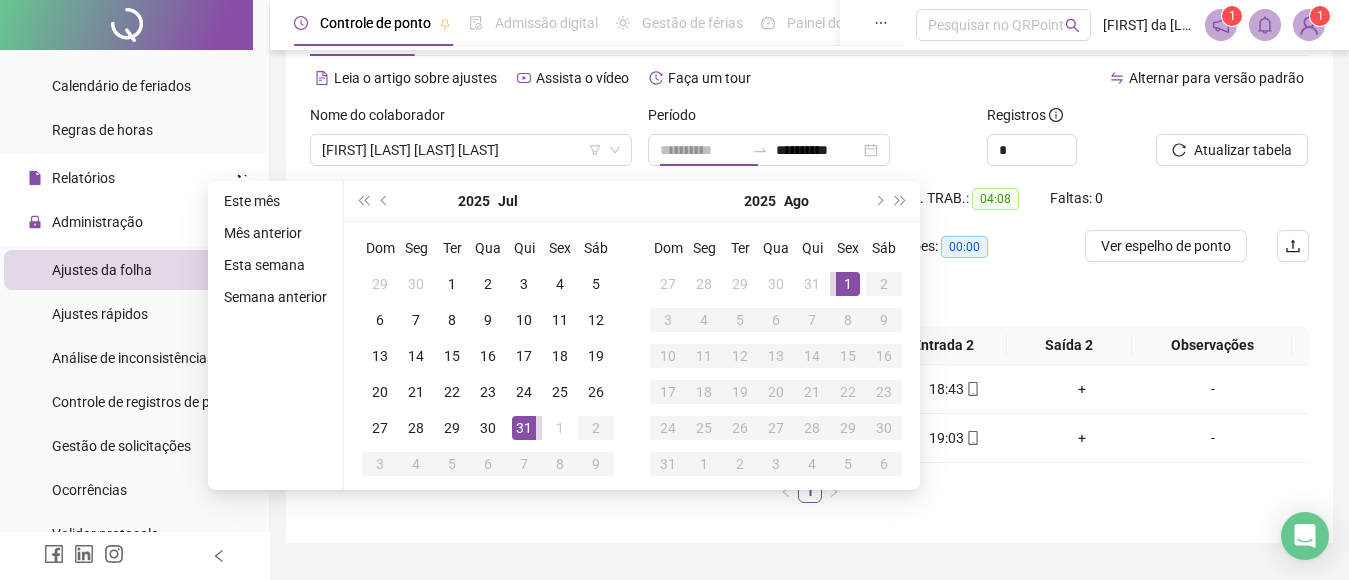 click on "31" at bounding box center (524, 428) 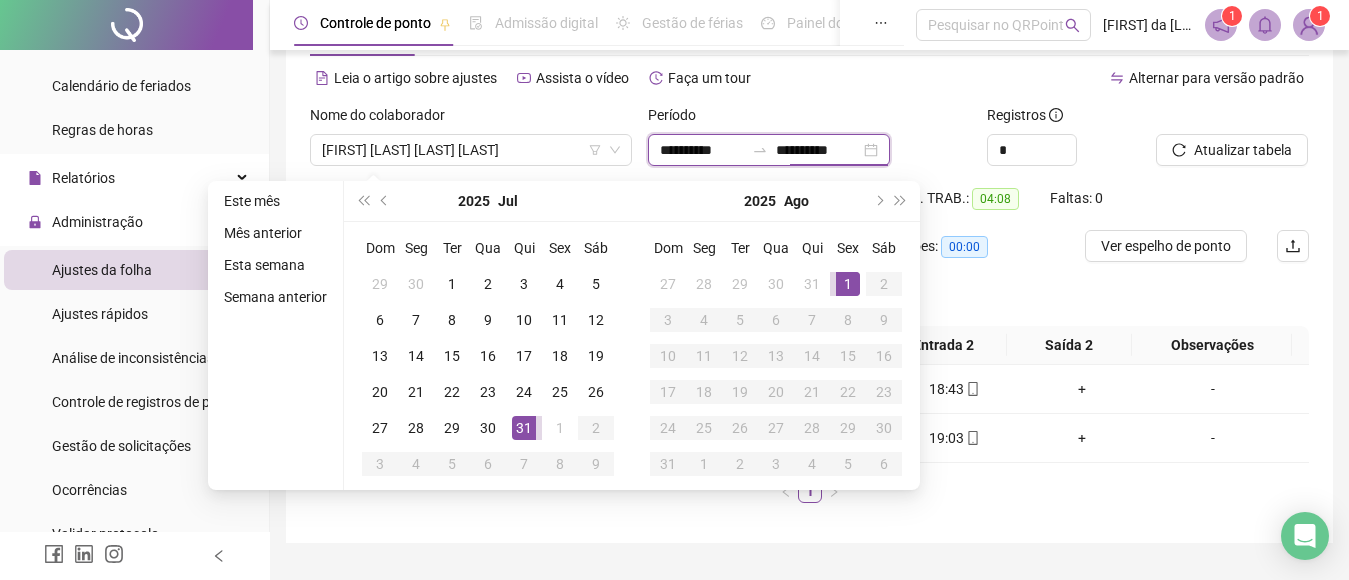 type on "**********" 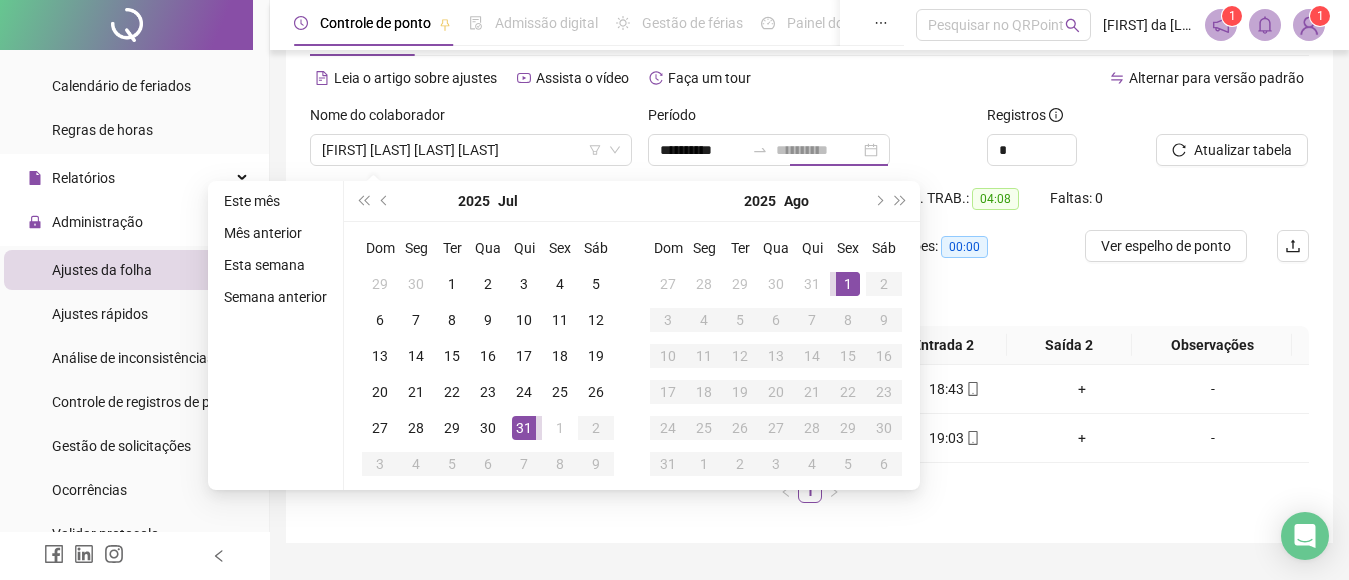 click on "1" at bounding box center (848, 284) 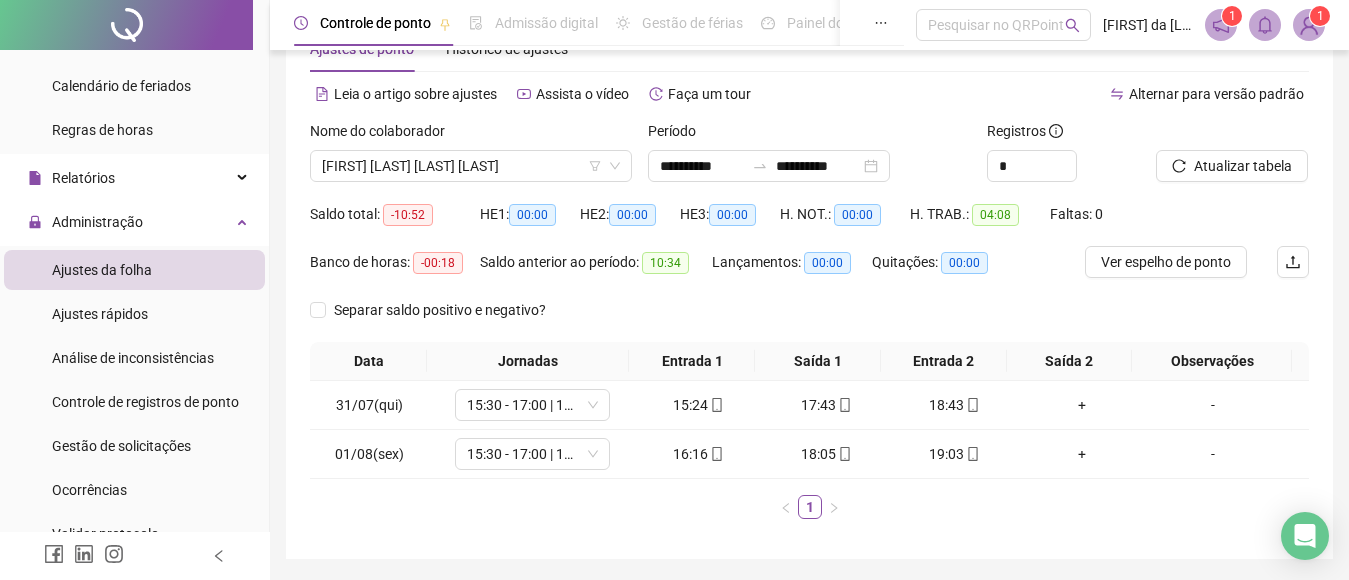 scroll, scrollTop: 29, scrollLeft: 0, axis: vertical 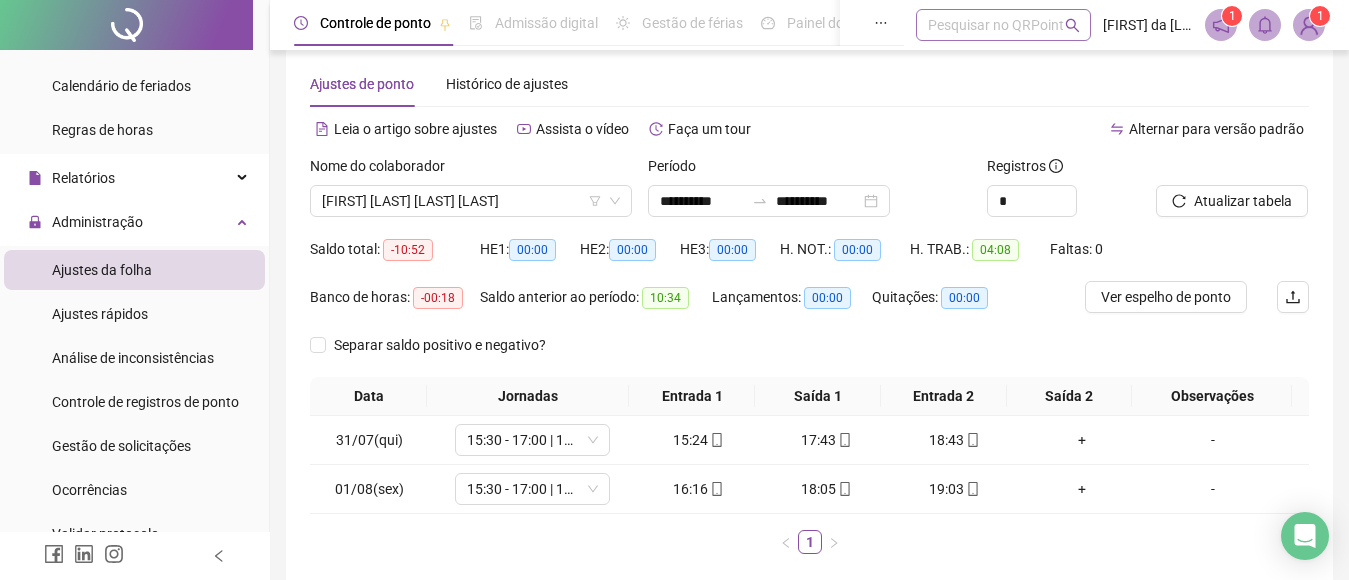 click on "Pesquisar no QRPoint" at bounding box center [1003, 25] 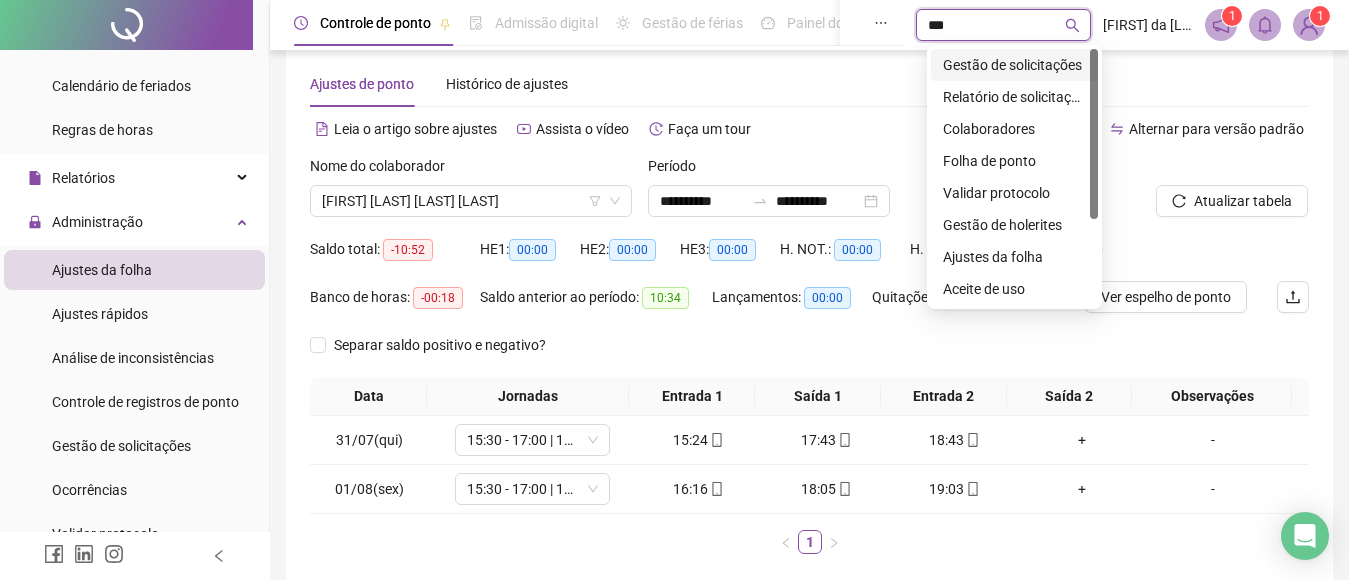 type on "****" 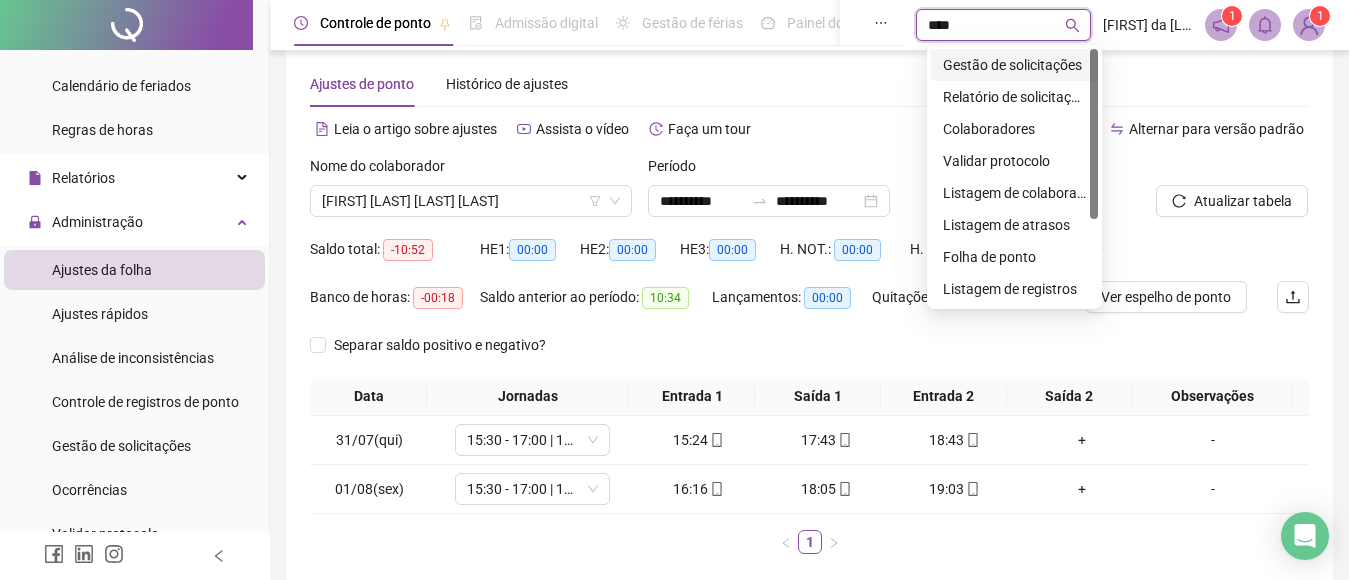 click on "Gestão de solicitações" at bounding box center [1014, 65] 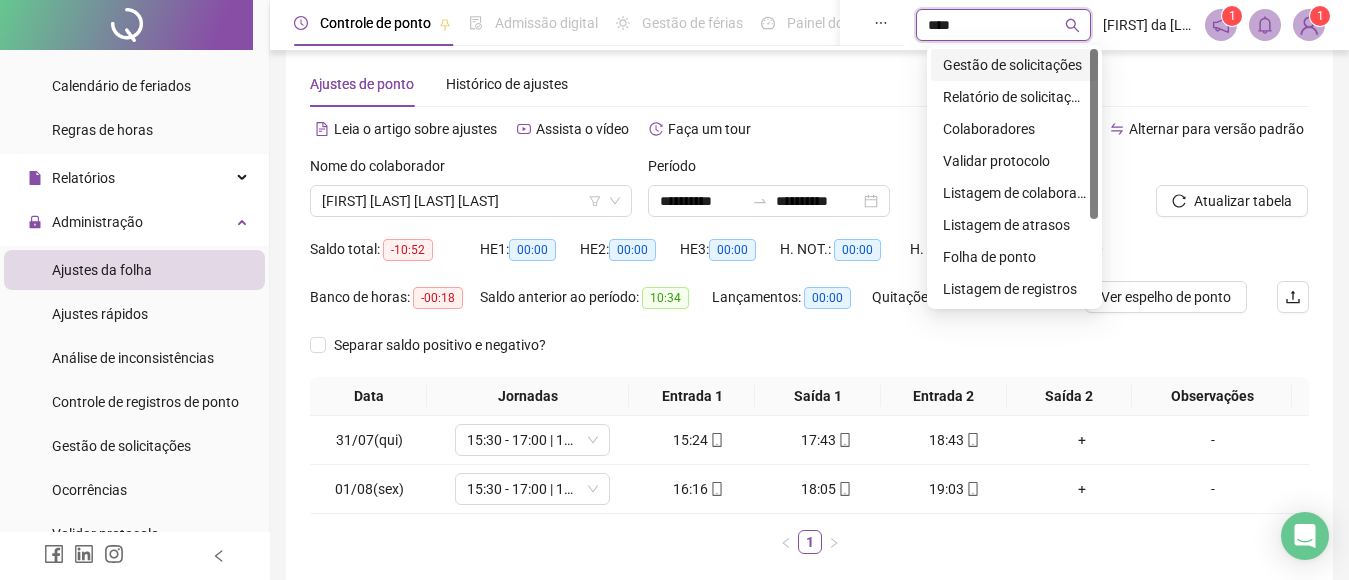 type 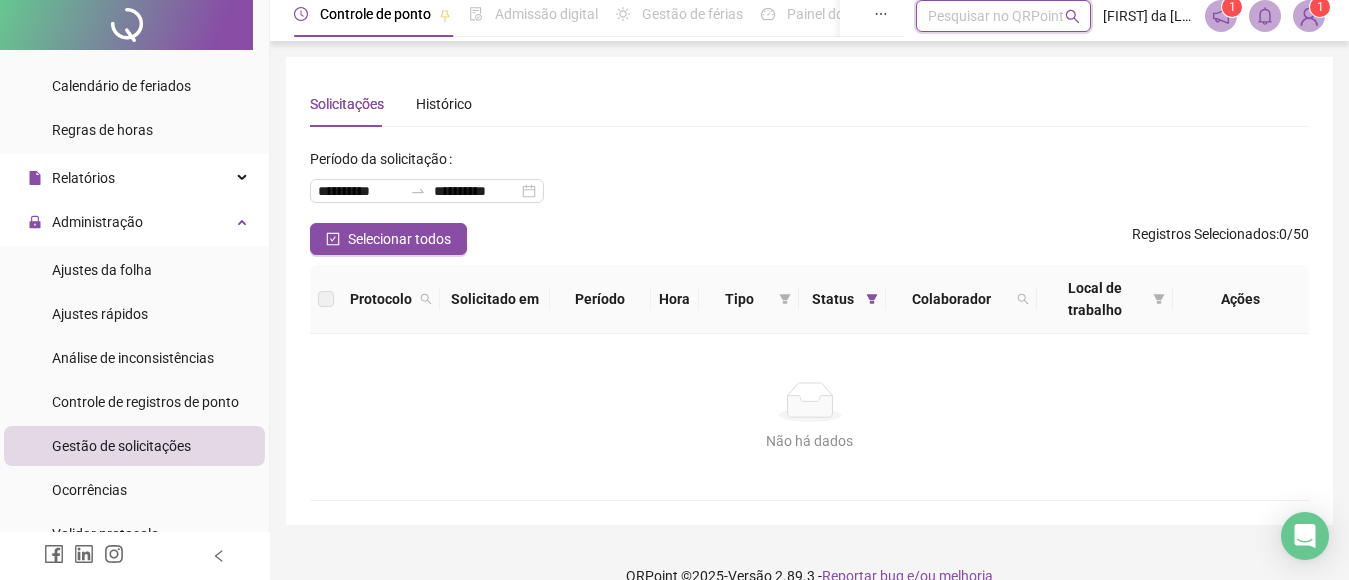 scroll, scrollTop: 0, scrollLeft: 0, axis: both 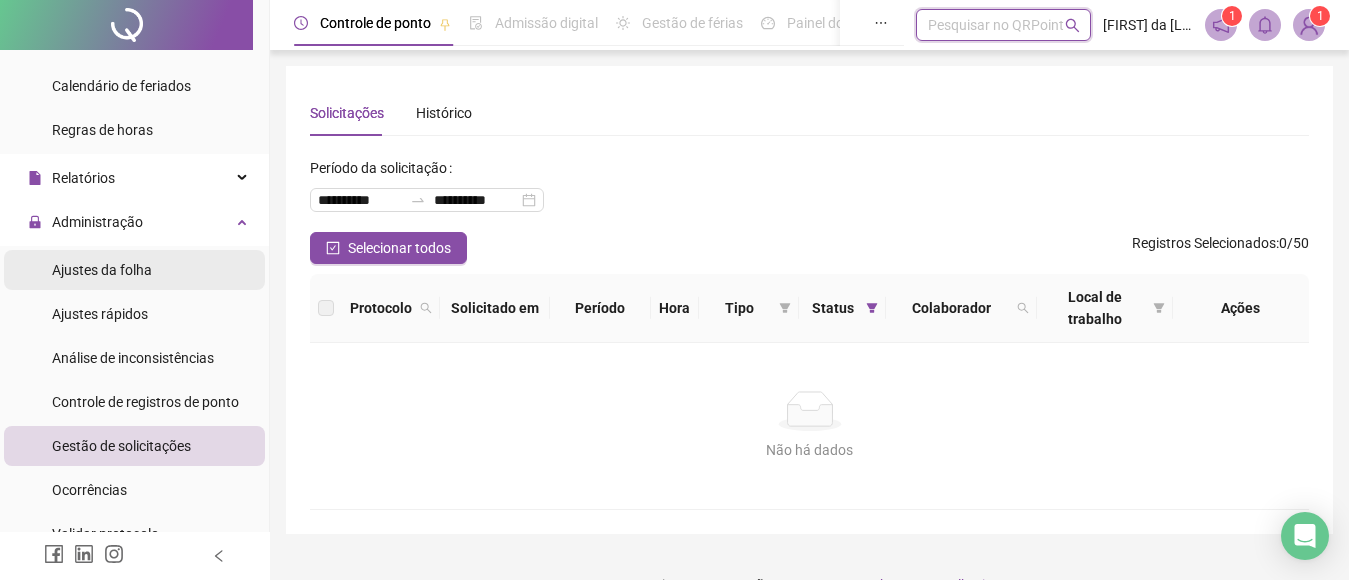 click on "Ajustes da folha" at bounding box center [102, 270] 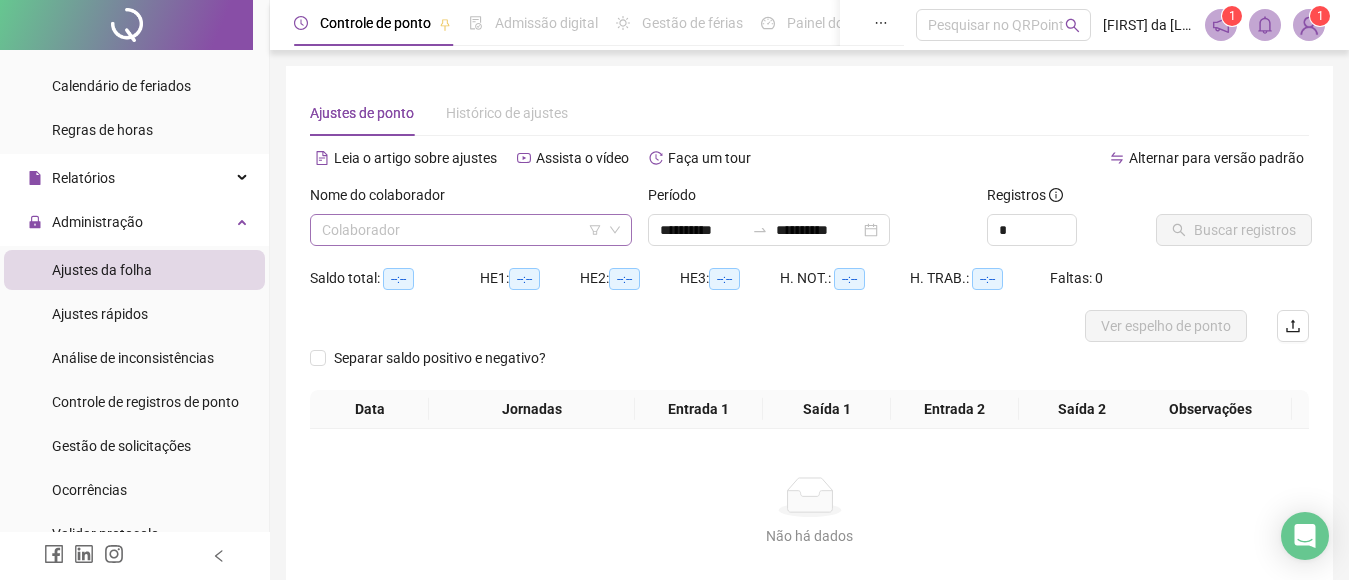 scroll, scrollTop: 100, scrollLeft: 0, axis: vertical 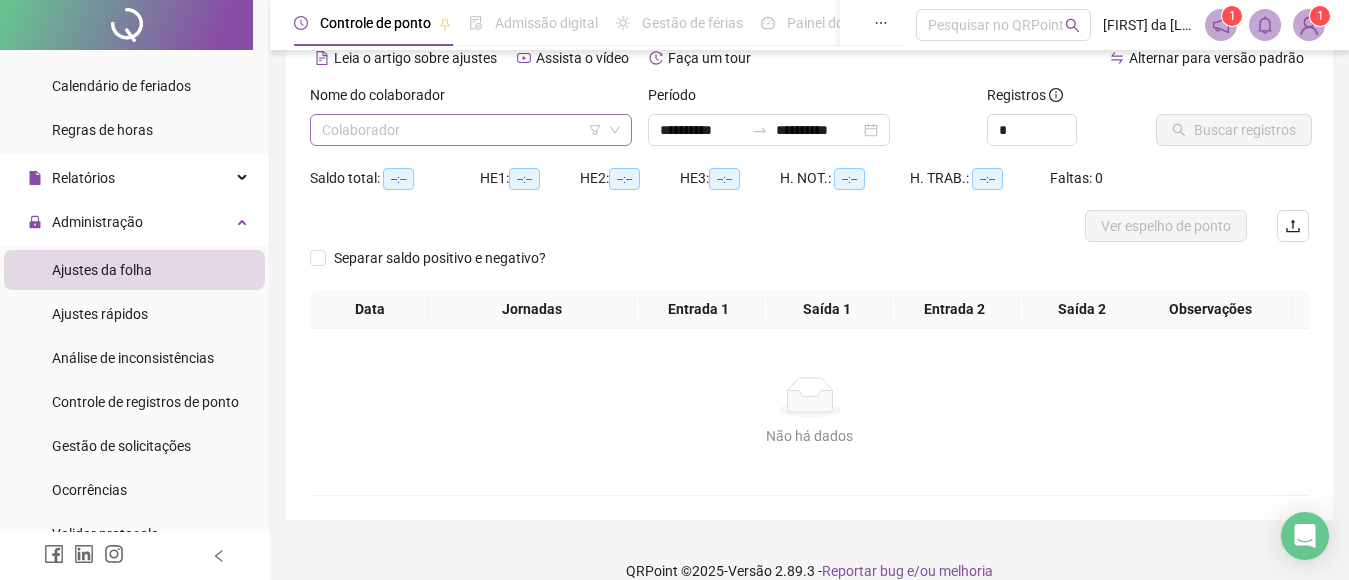click at bounding box center (462, 130) 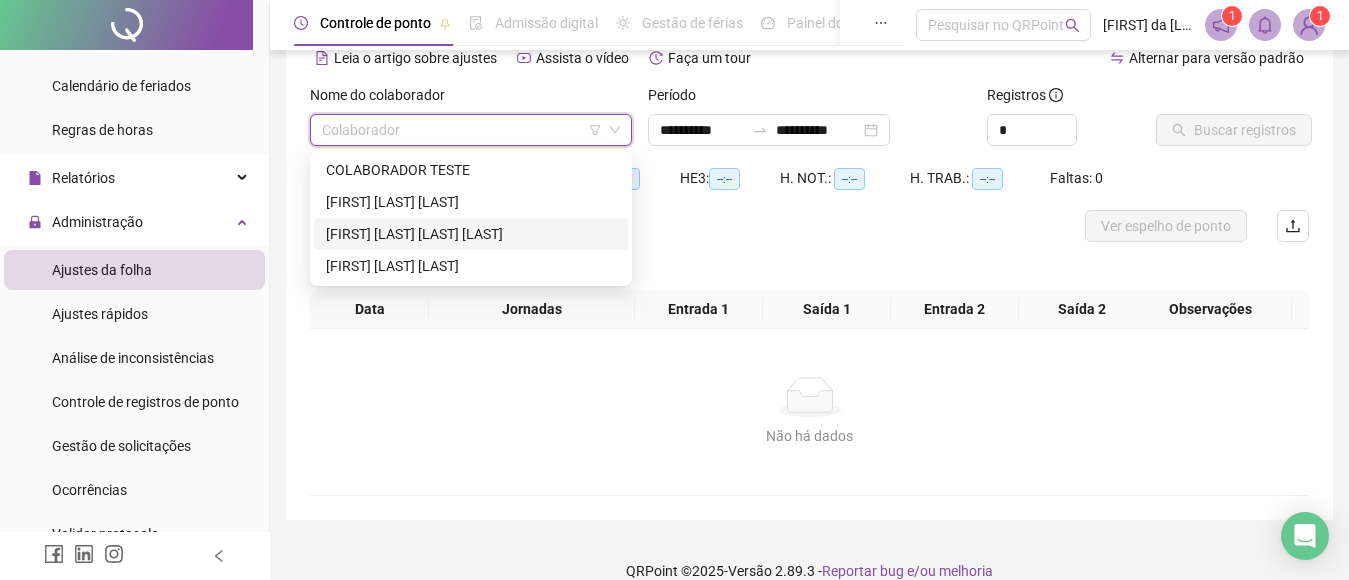 click on "[FIRST] [LAST] [LAST] [LAST]" at bounding box center (471, 234) 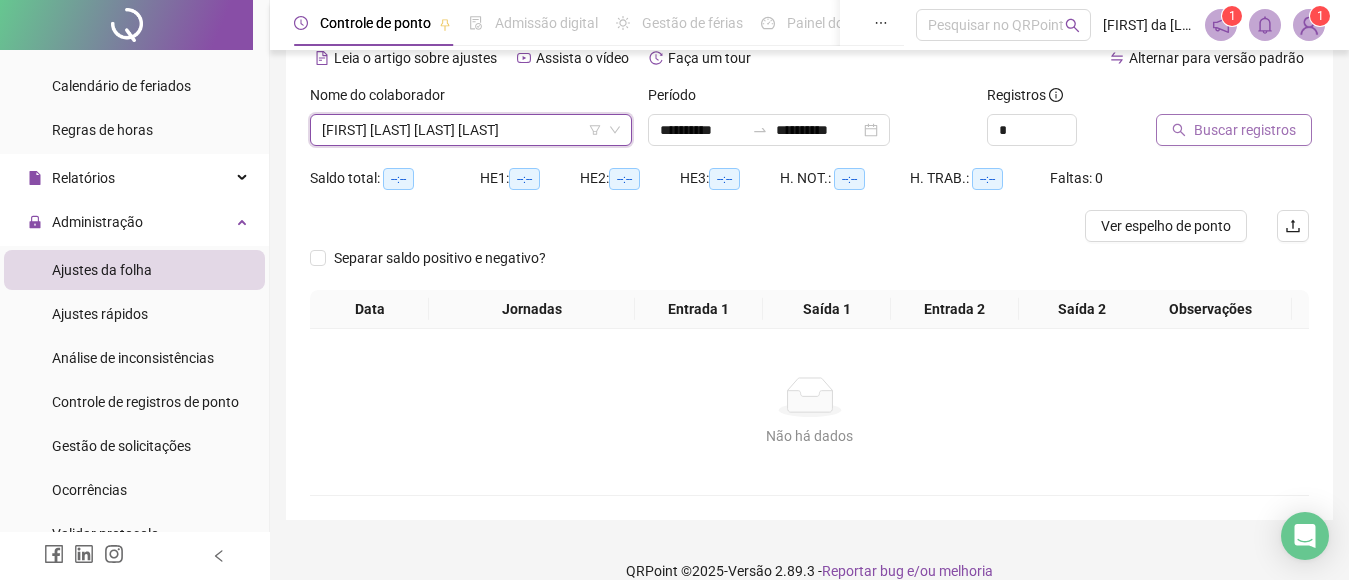 click on "Buscar registros" at bounding box center [1245, 130] 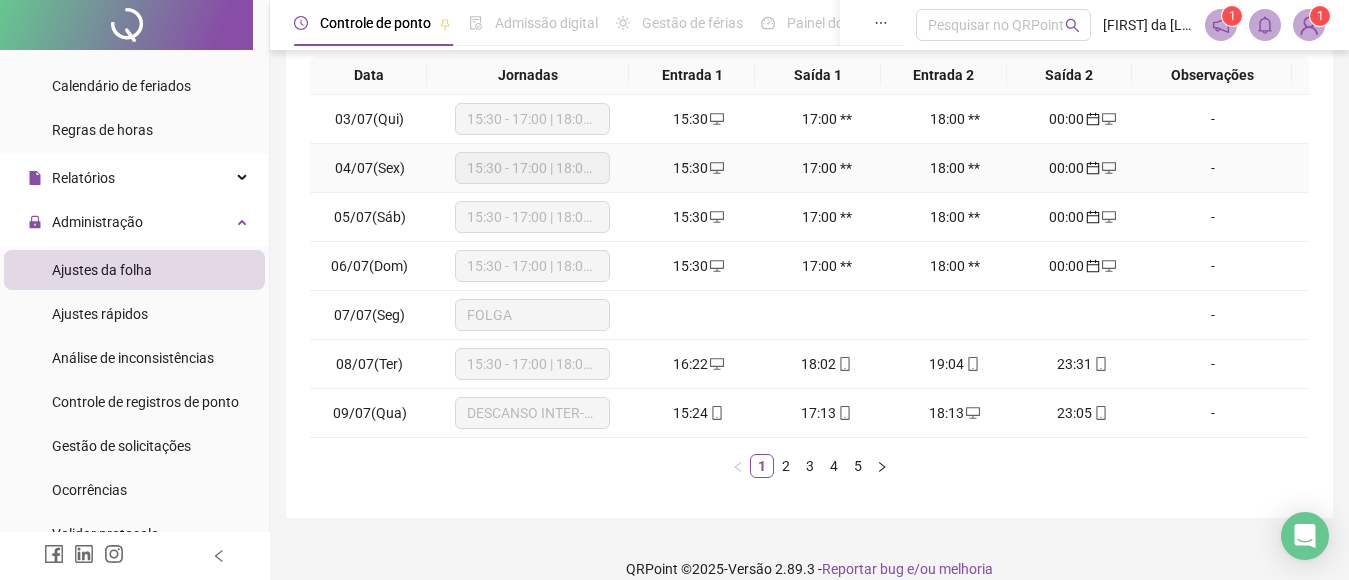 scroll, scrollTop: 374, scrollLeft: 0, axis: vertical 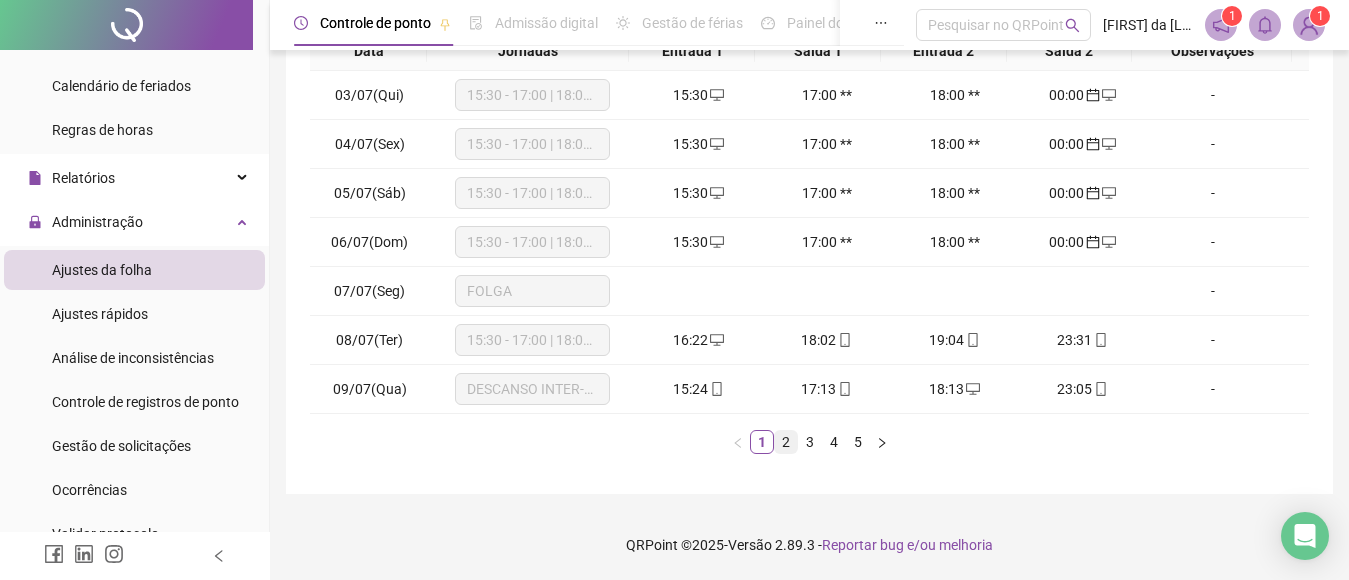 click on "2" at bounding box center [786, 442] 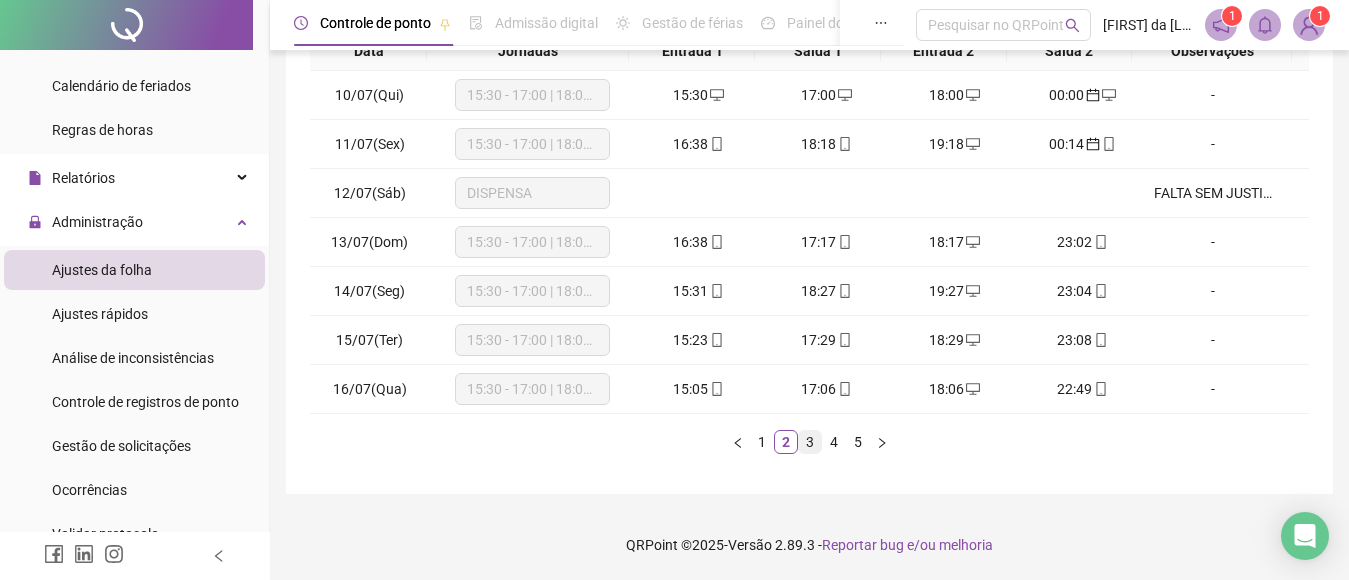 click on "3" at bounding box center (810, 442) 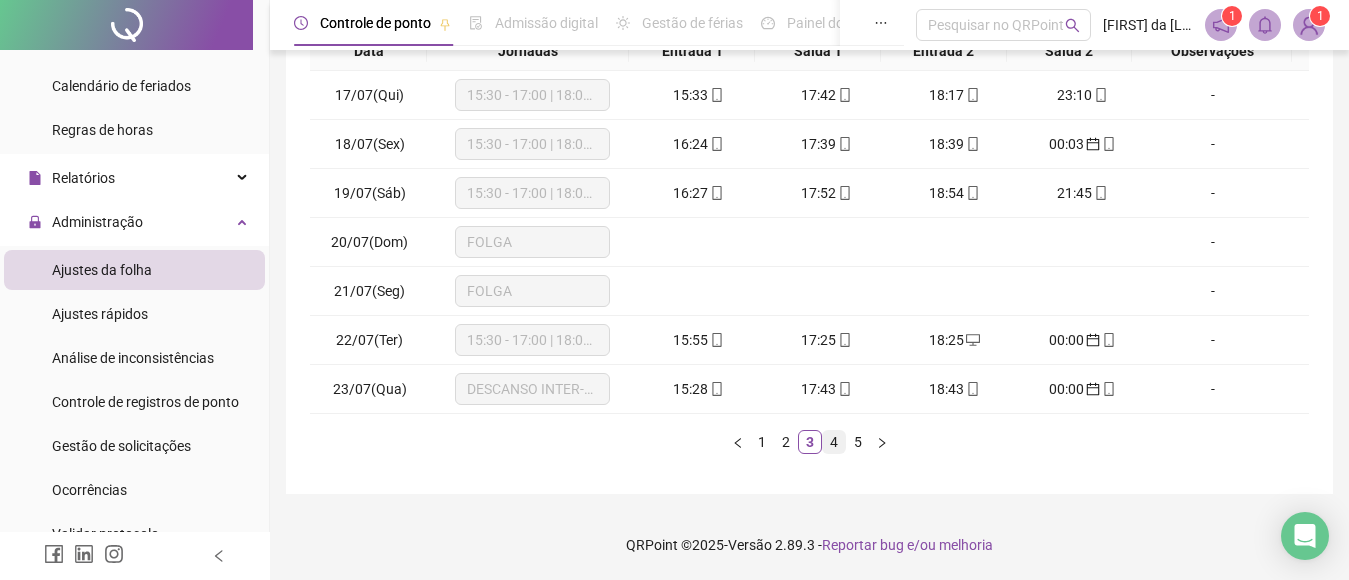 click on "4" at bounding box center [834, 442] 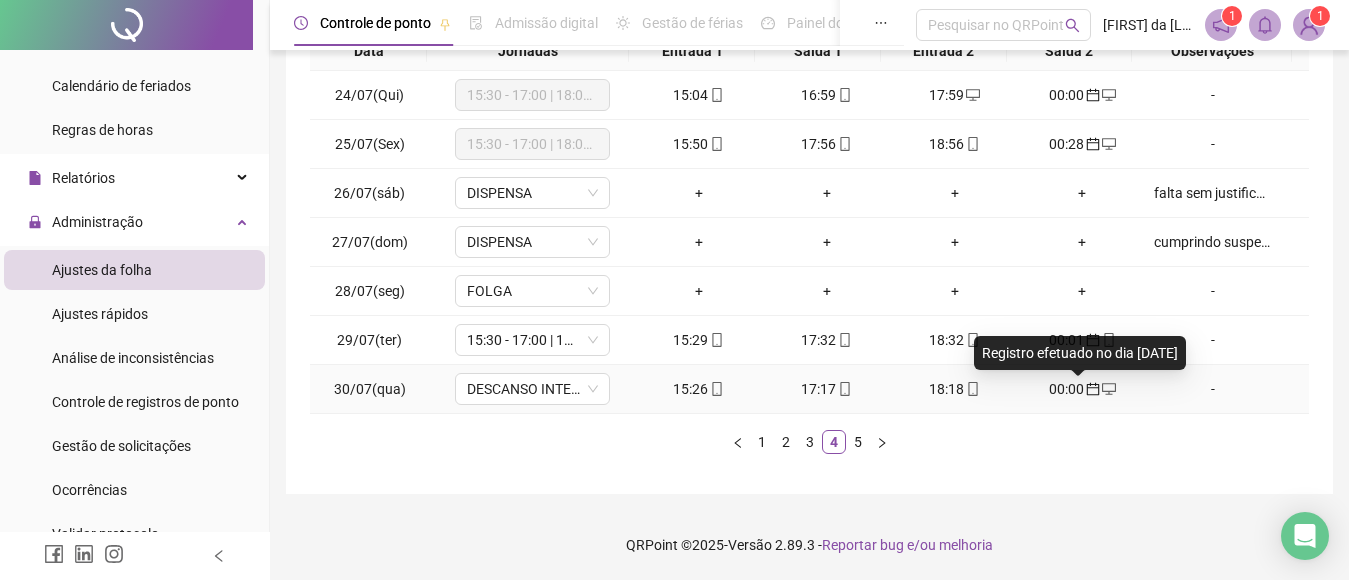 click 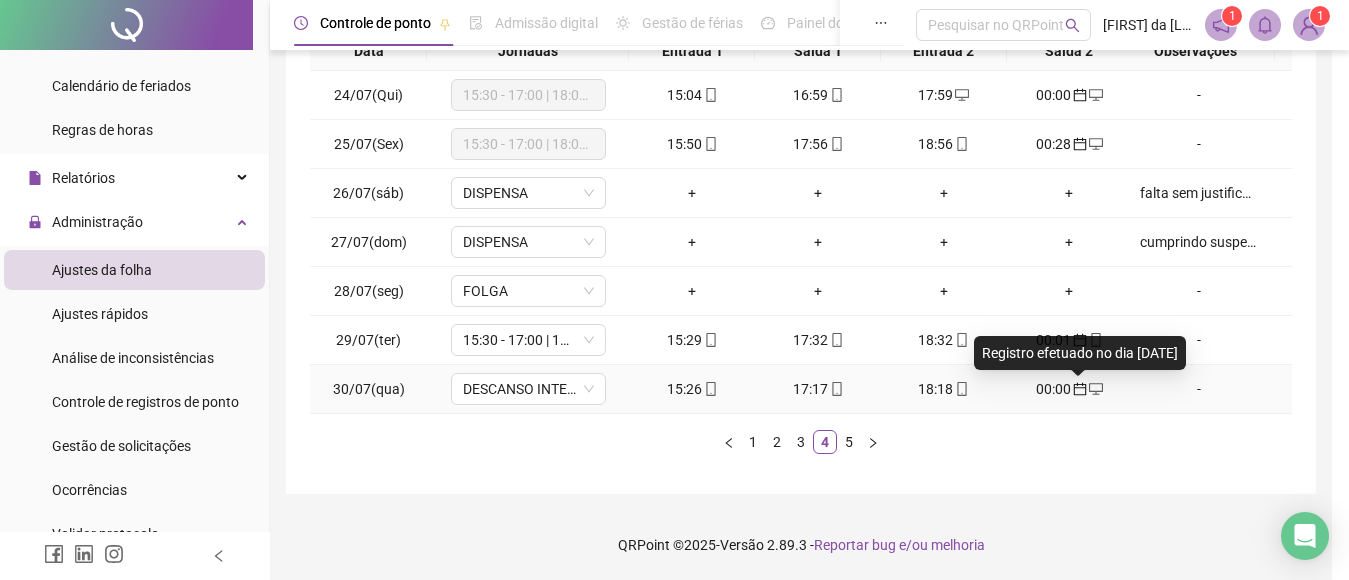 type on "**********" 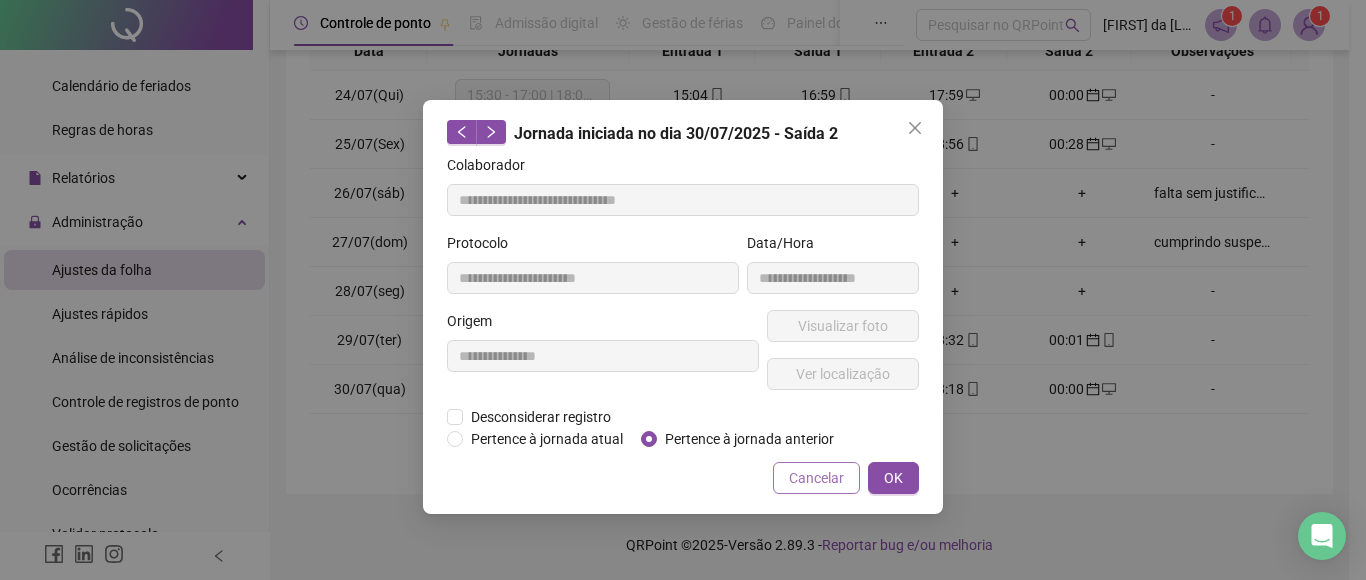 click on "Cancelar" at bounding box center [816, 478] 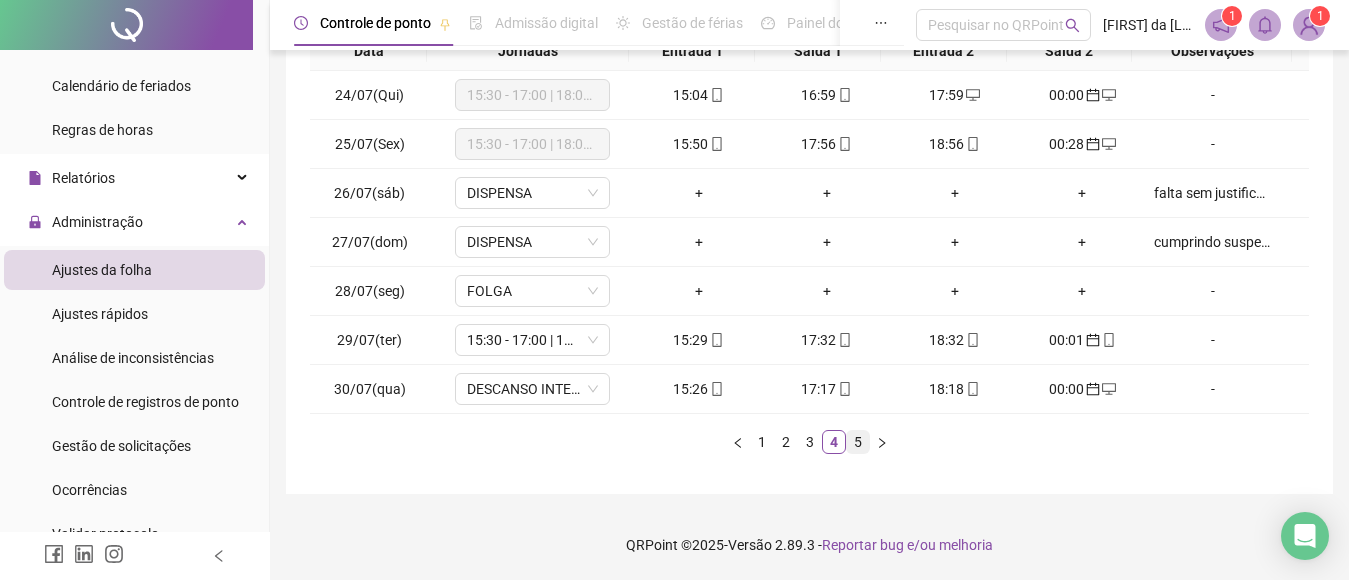 click on "5" at bounding box center [858, 442] 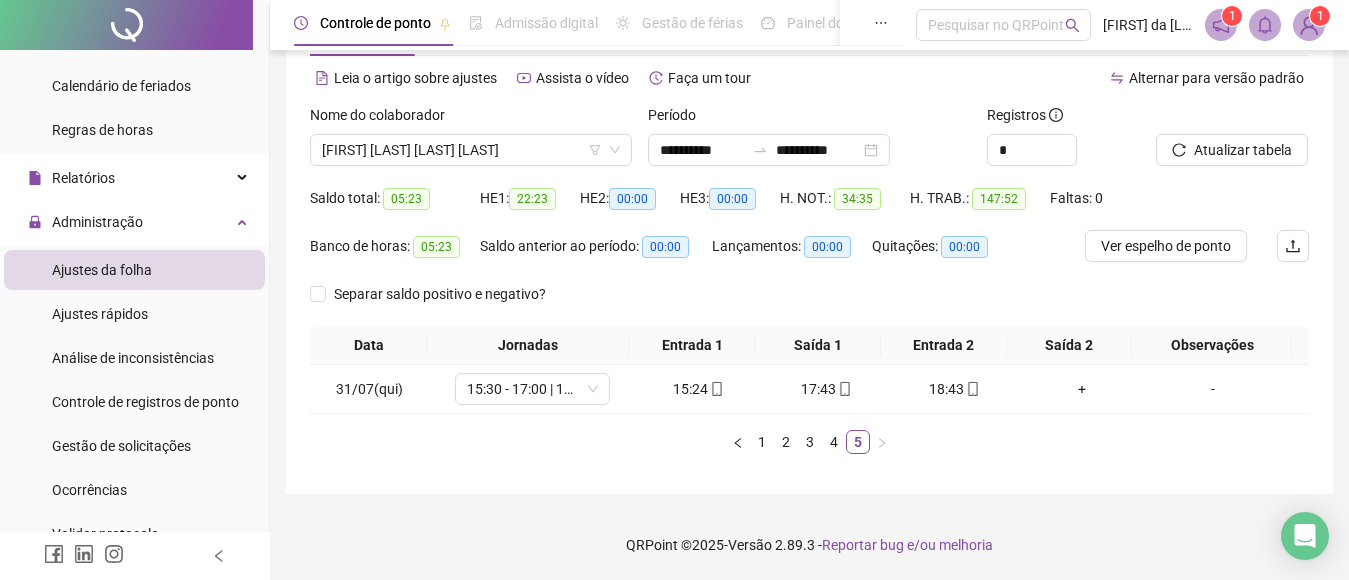 scroll, scrollTop: 80, scrollLeft: 0, axis: vertical 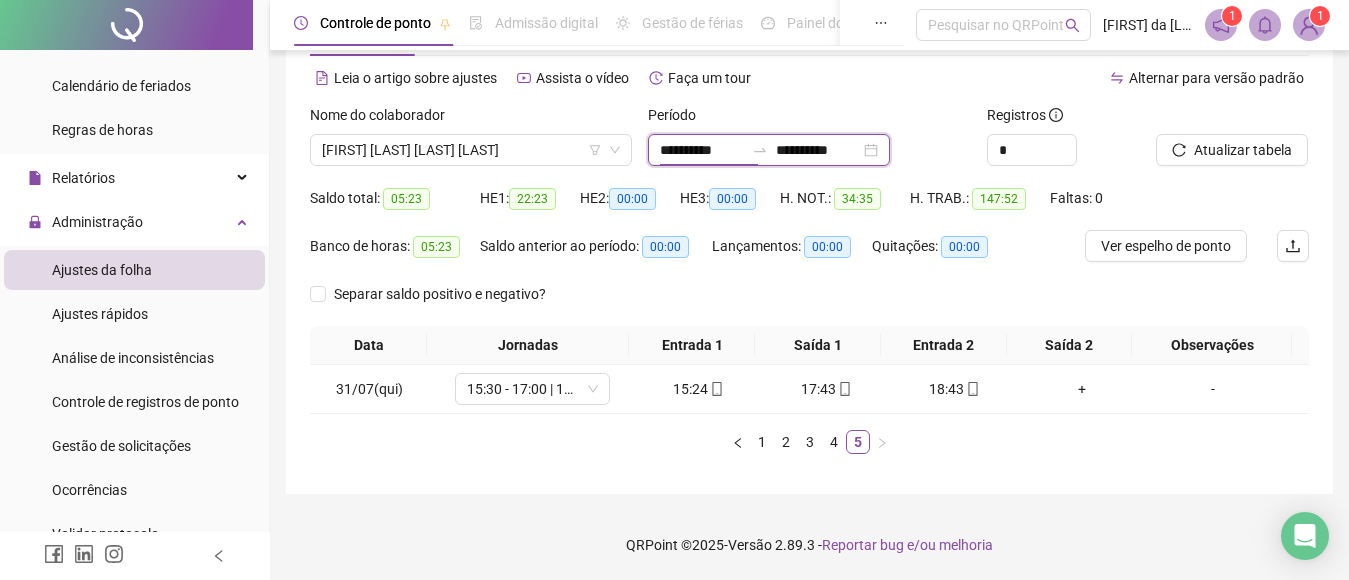 click on "**********" at bounding box center [702, 150] 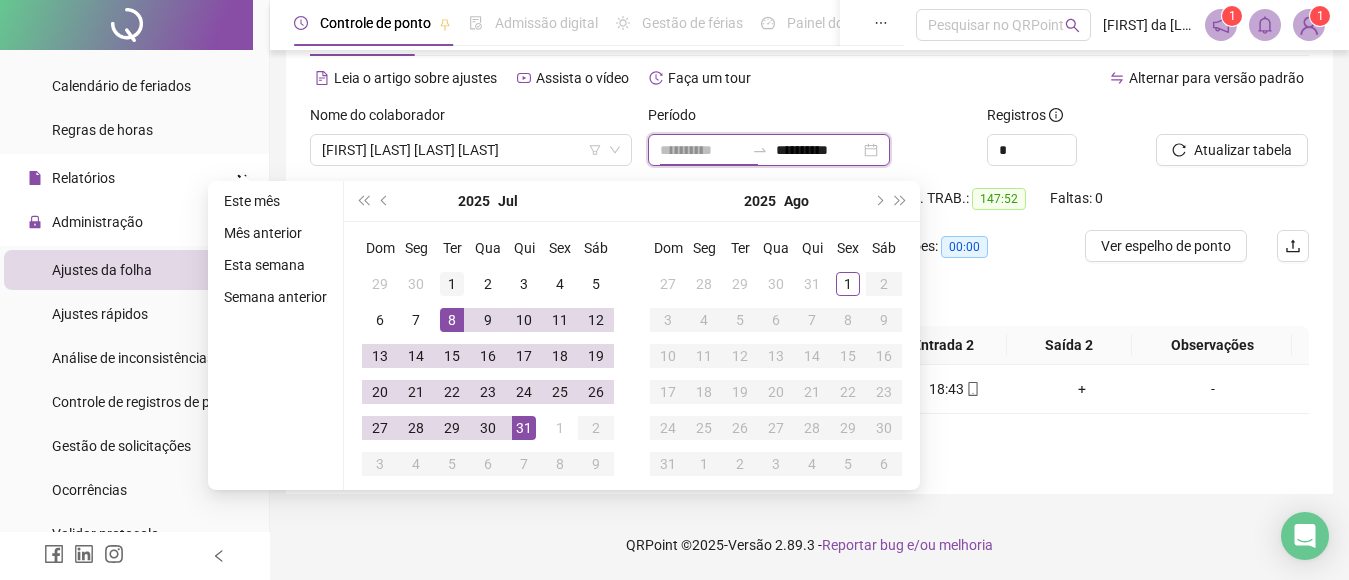 type on "**********" 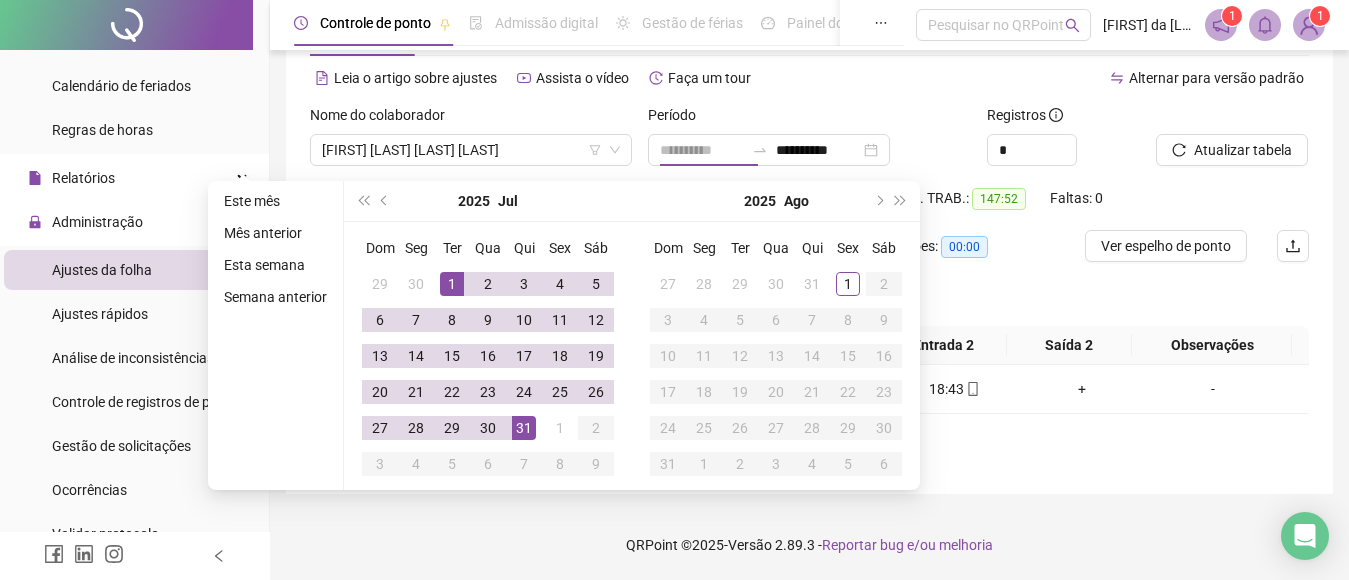 click on "1" at bounding box center [452, 284] 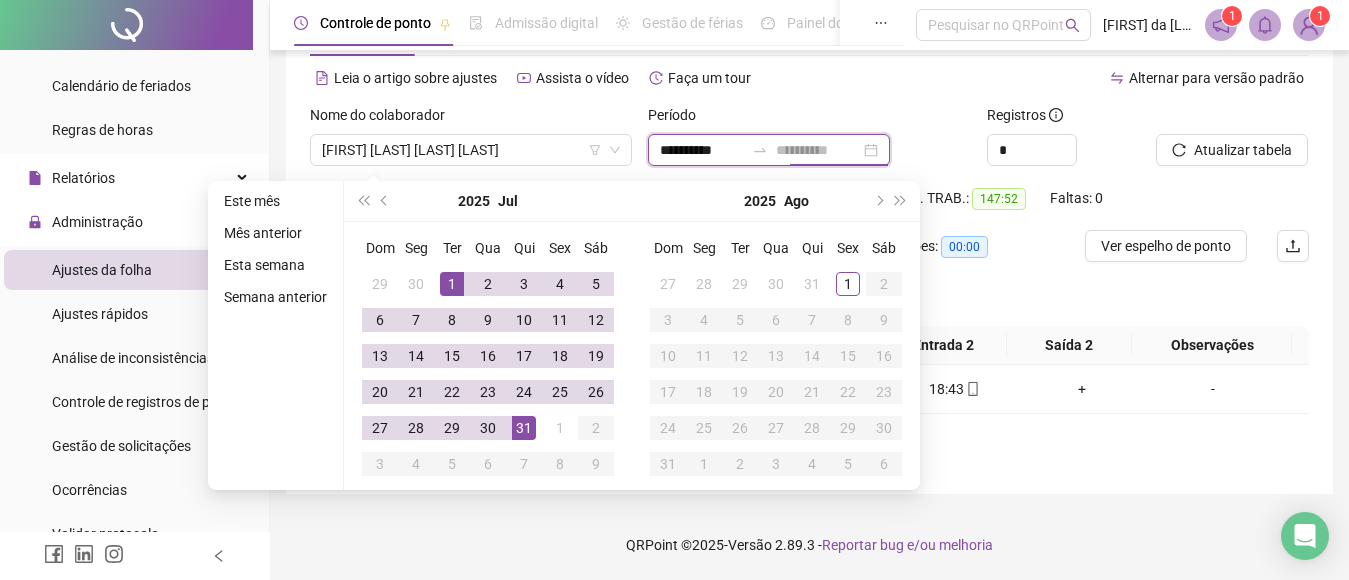 type on "**********" 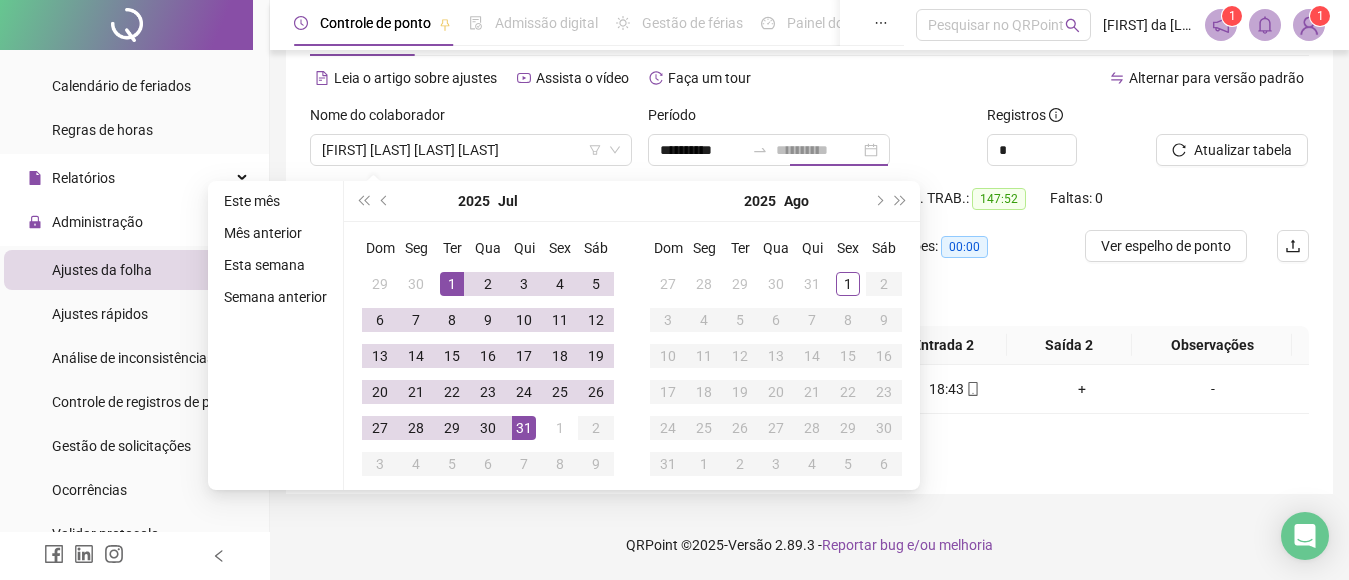 click on "31" at bounding box center [524, 428] 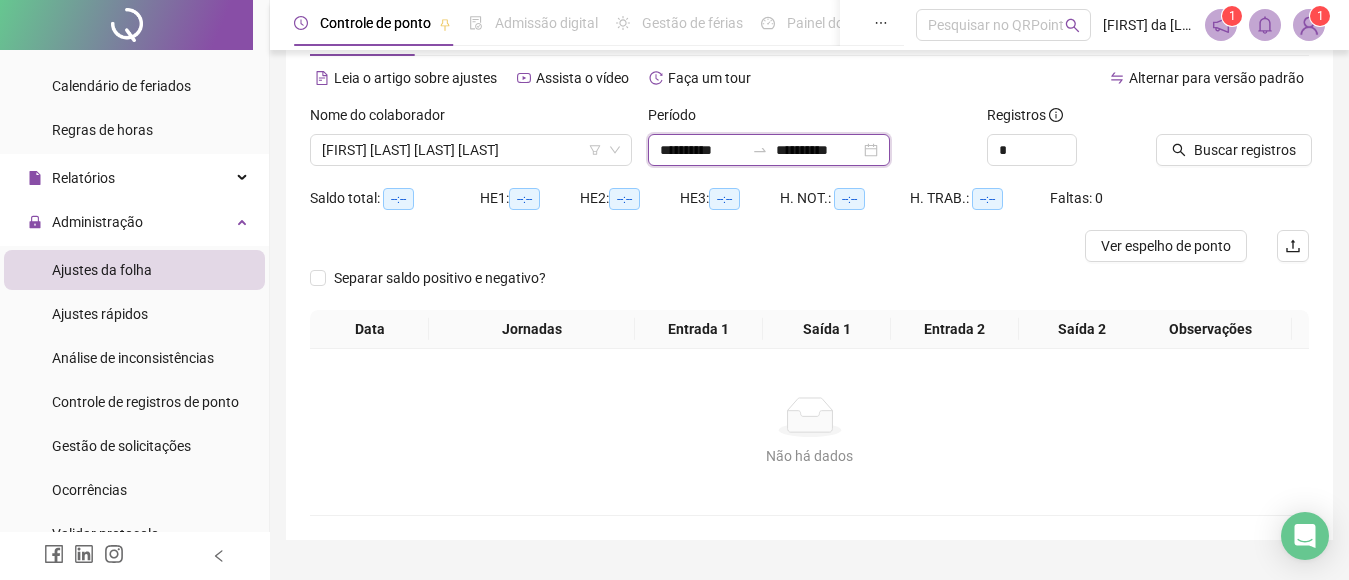 click on "**********" at bounding box center [702, 150] 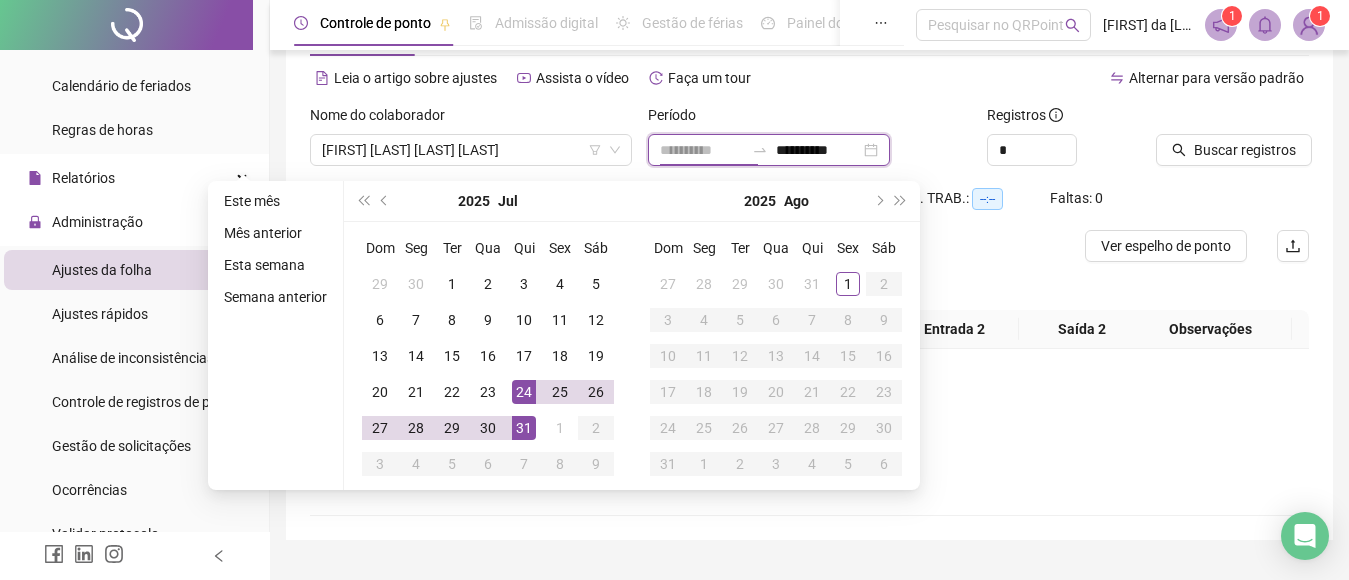 type on "**********" 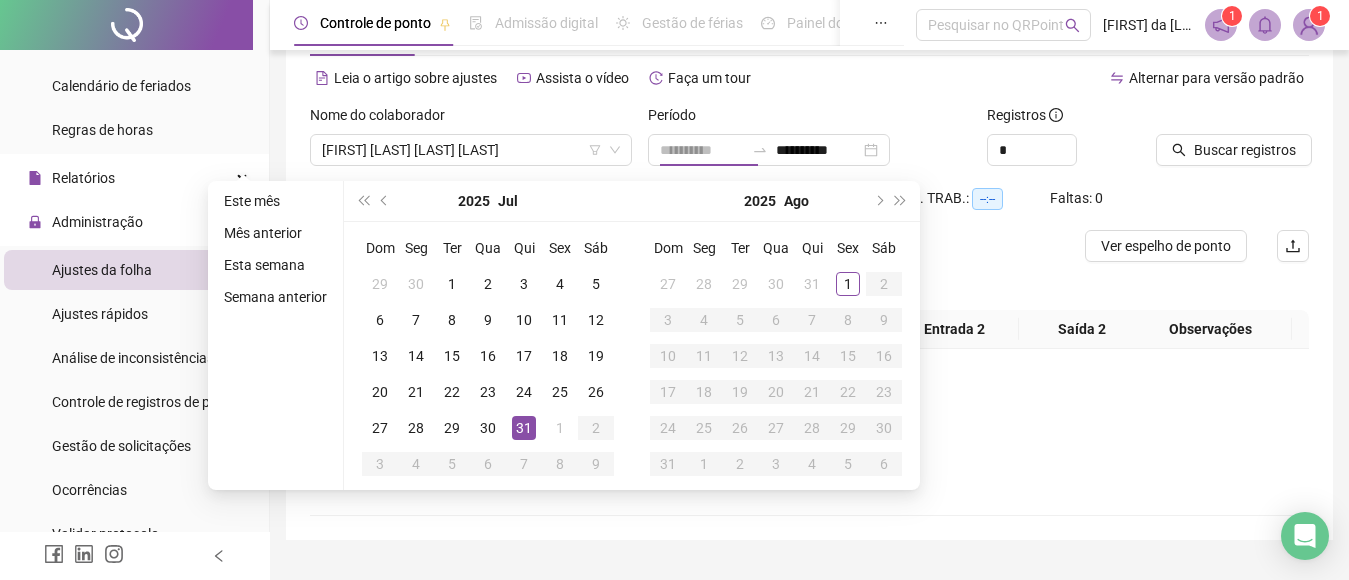 click on "31" at bounding box center [524, 428] 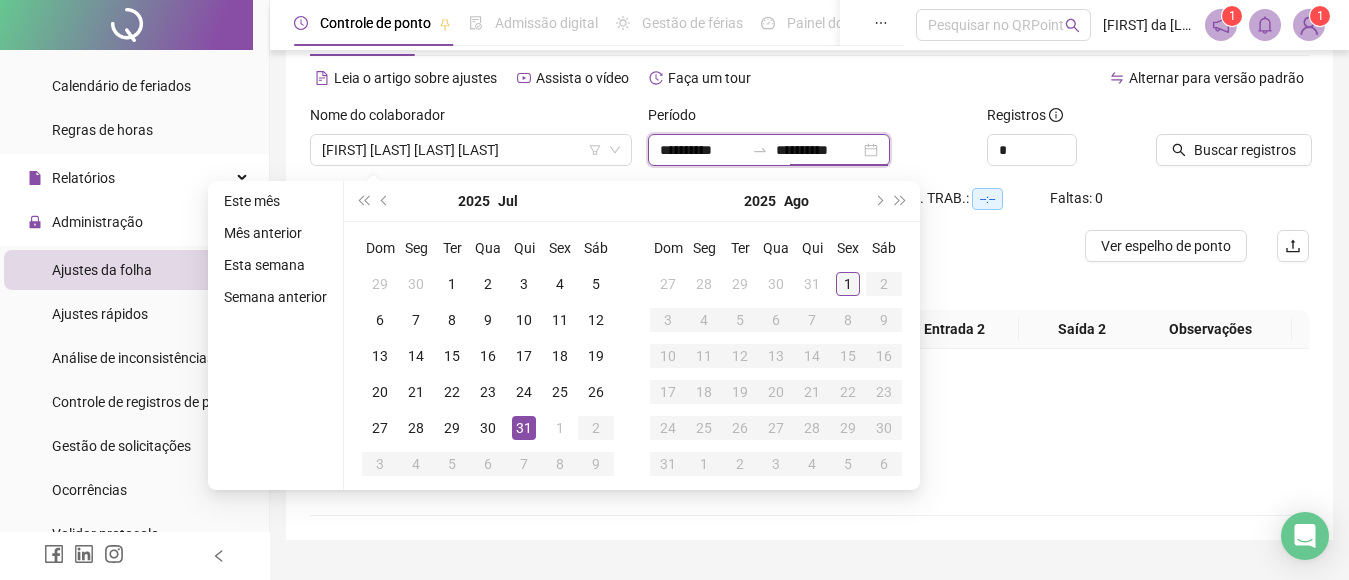 type on "**********" 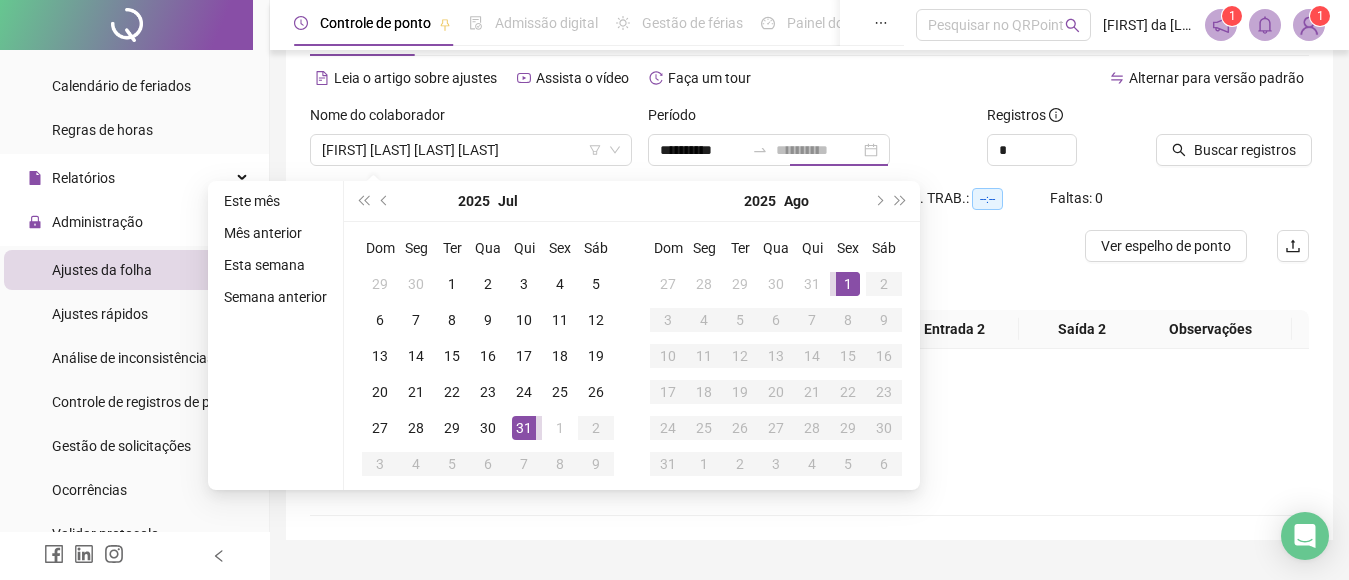 click on "1" at bounding box center [848, 284] 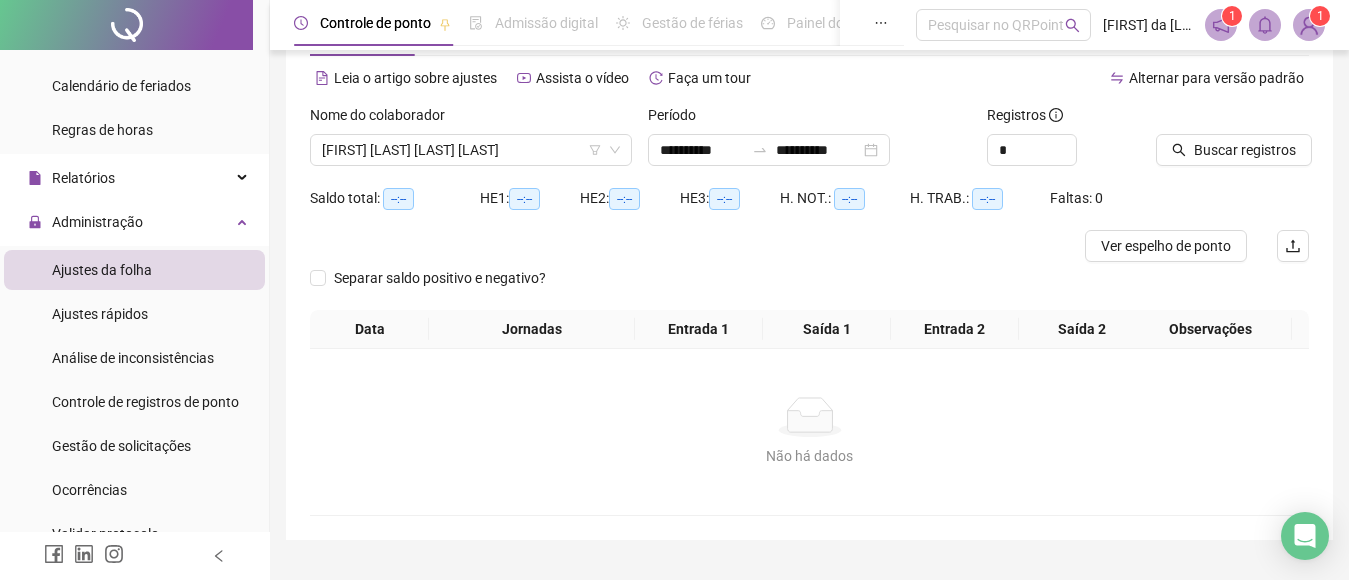 scroll, scrollTop: 126, scrollLeft: 0, axis: vertical 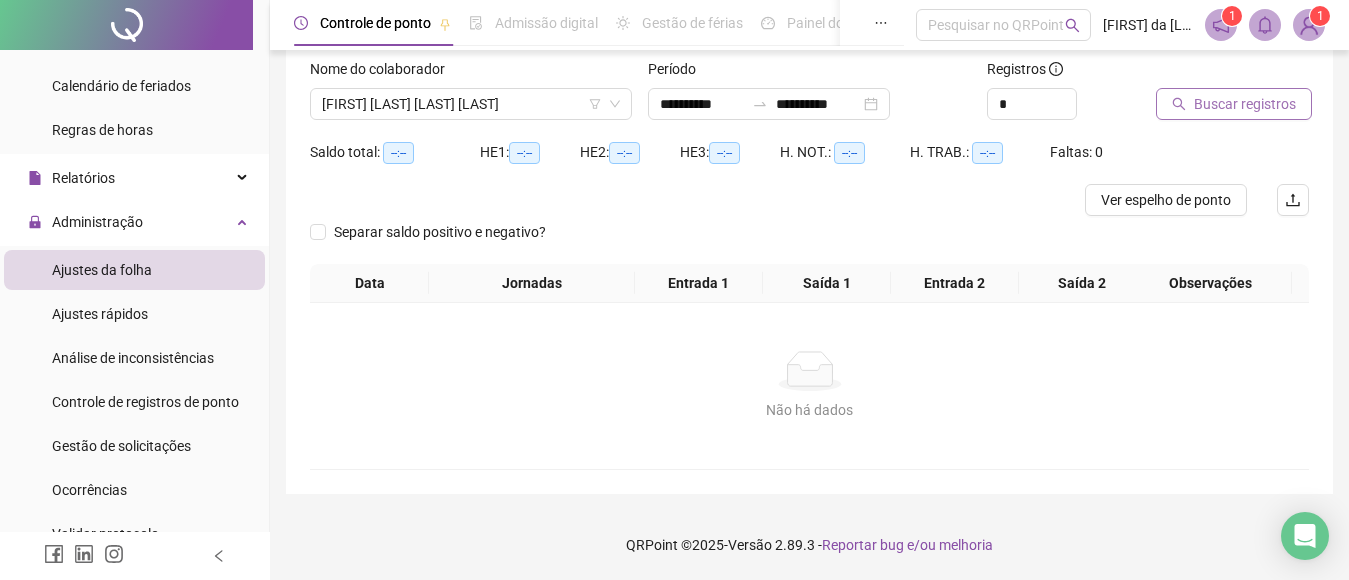 click on "Buscar registros" at bounding box center [1245, 104] 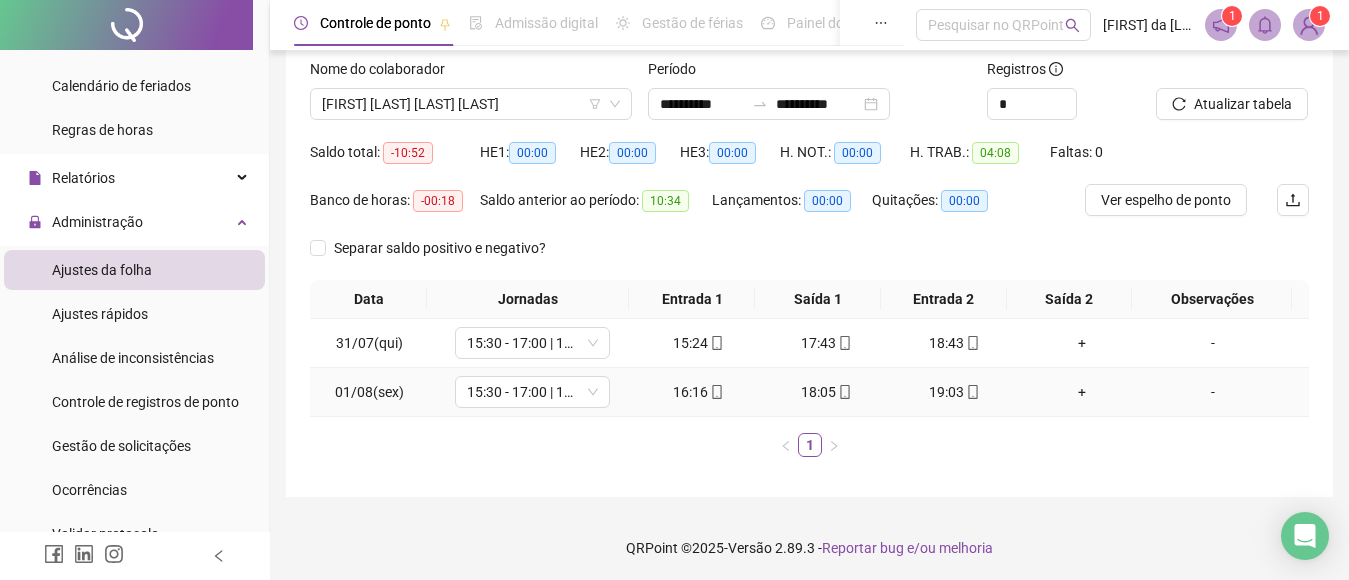 scroll, scrollTop: 129, scrollLeft: 0, axis: vertical 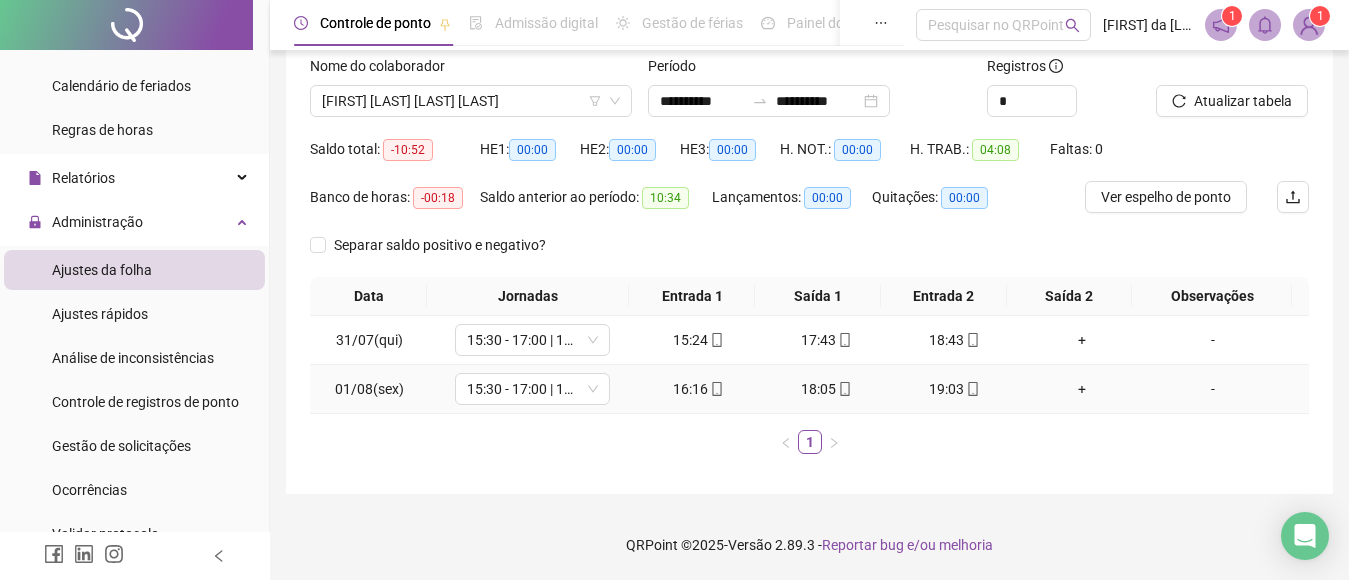click on "+" at bounding box center (1083, 389) 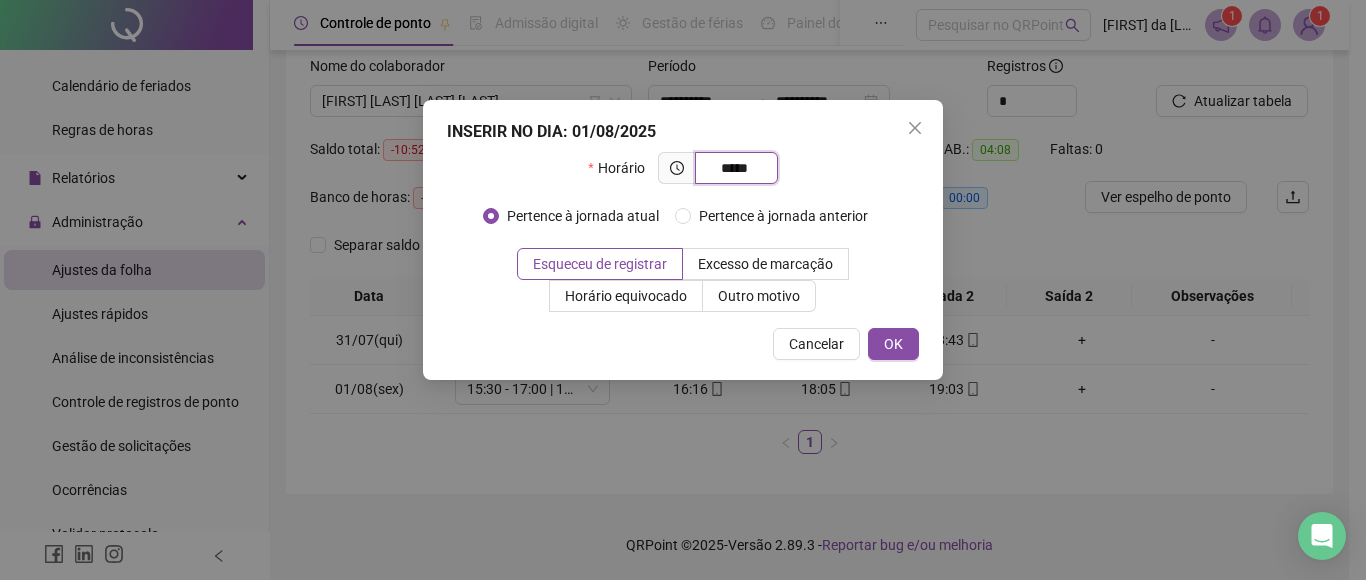 type on "*****" 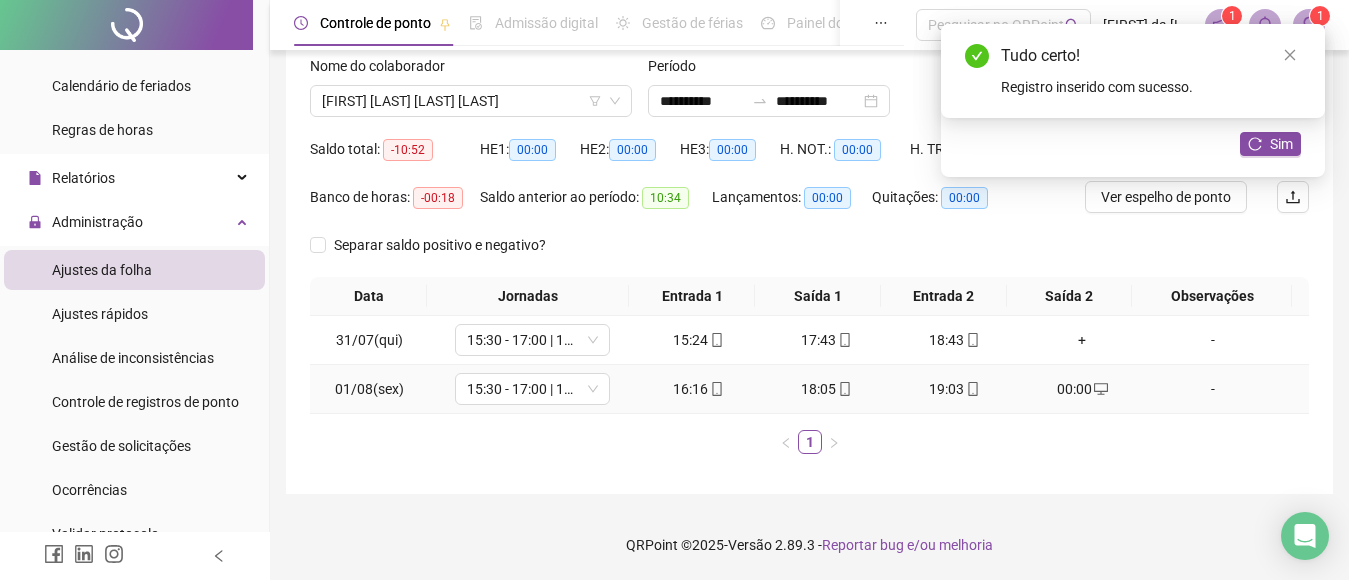click on "00:00" at bounding box center [1083, 389] 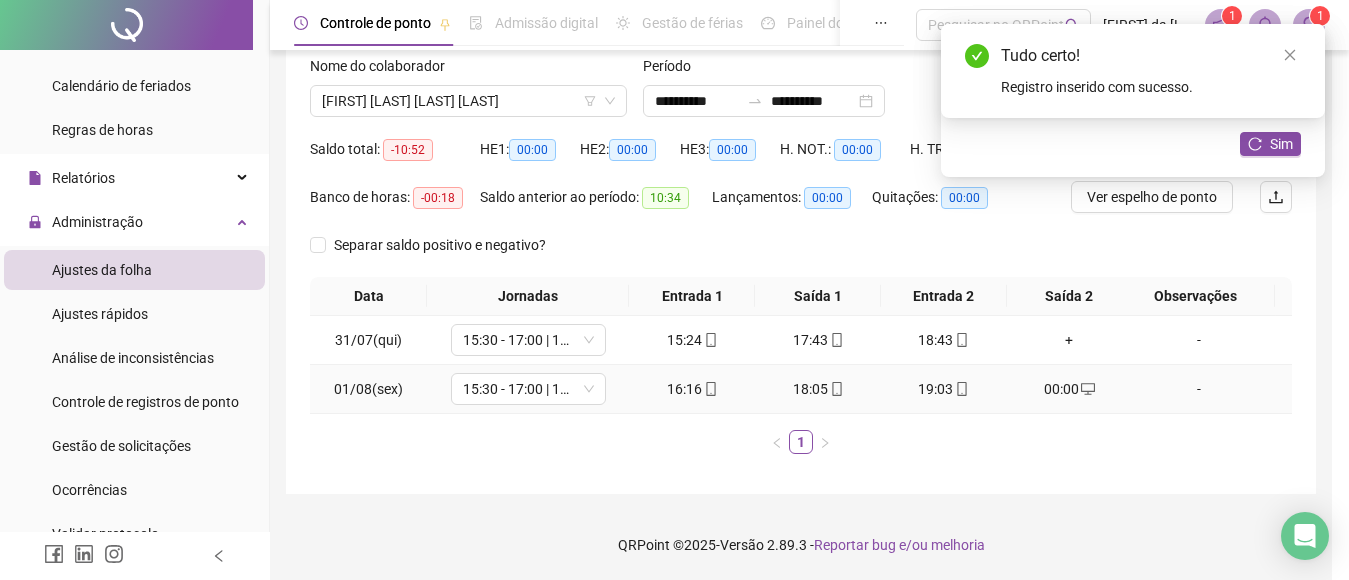 type on "**********" 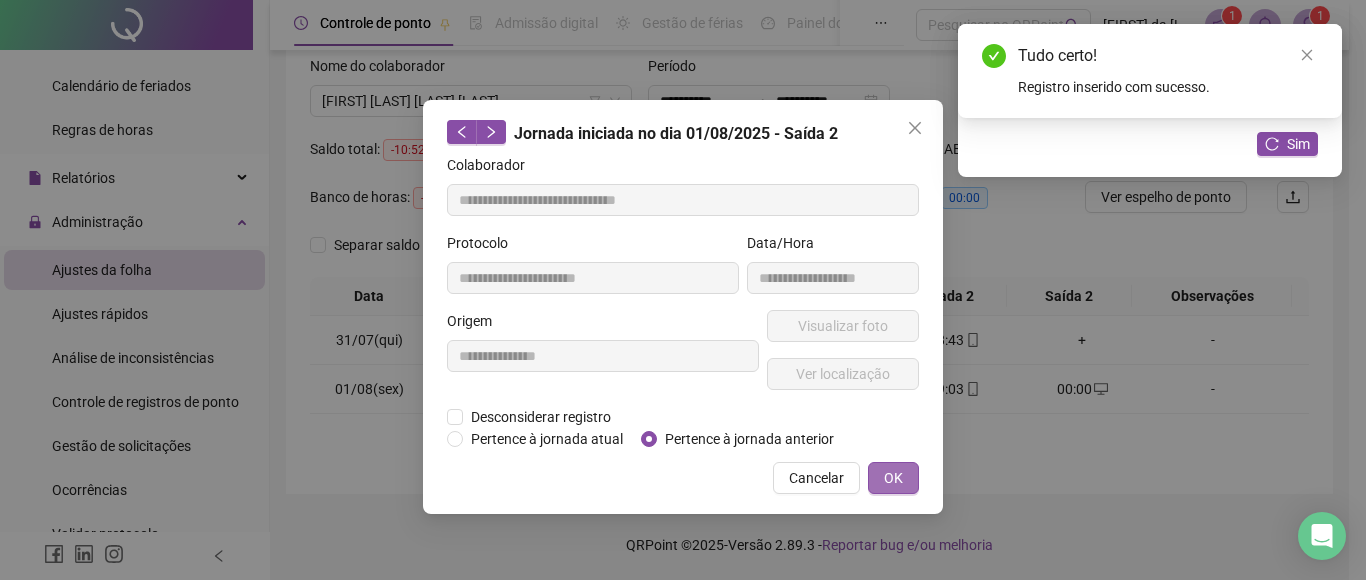 click on "OK" at bounding box center (893, 478) 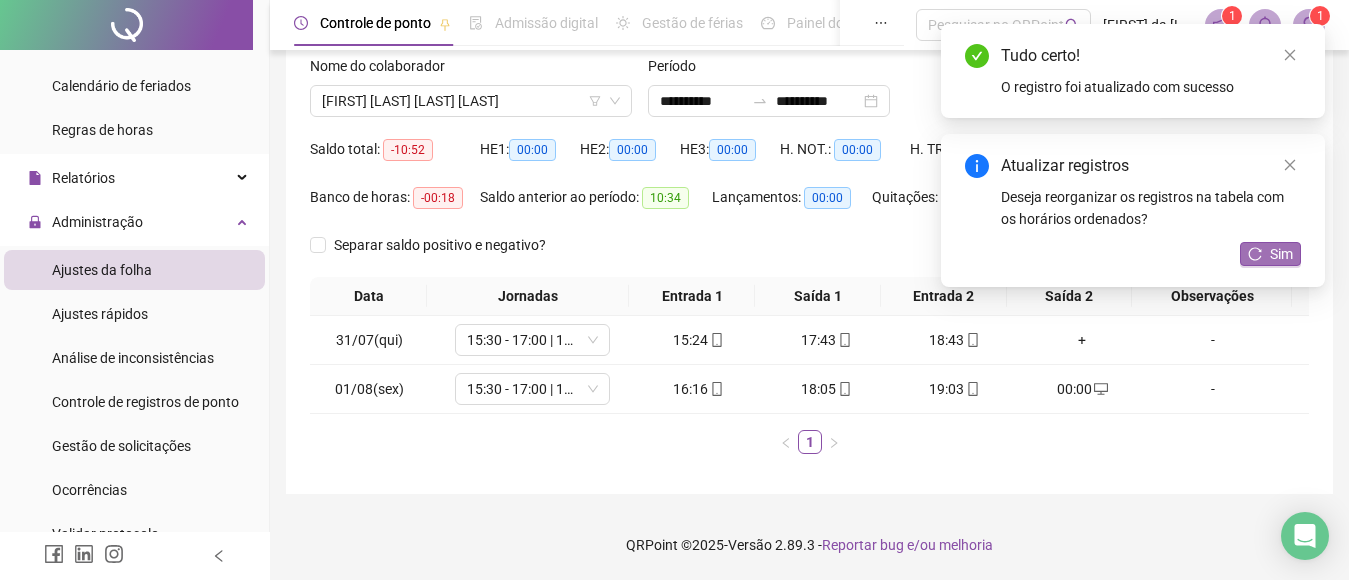 click on "Sim" at bounding box center [1281, 254] 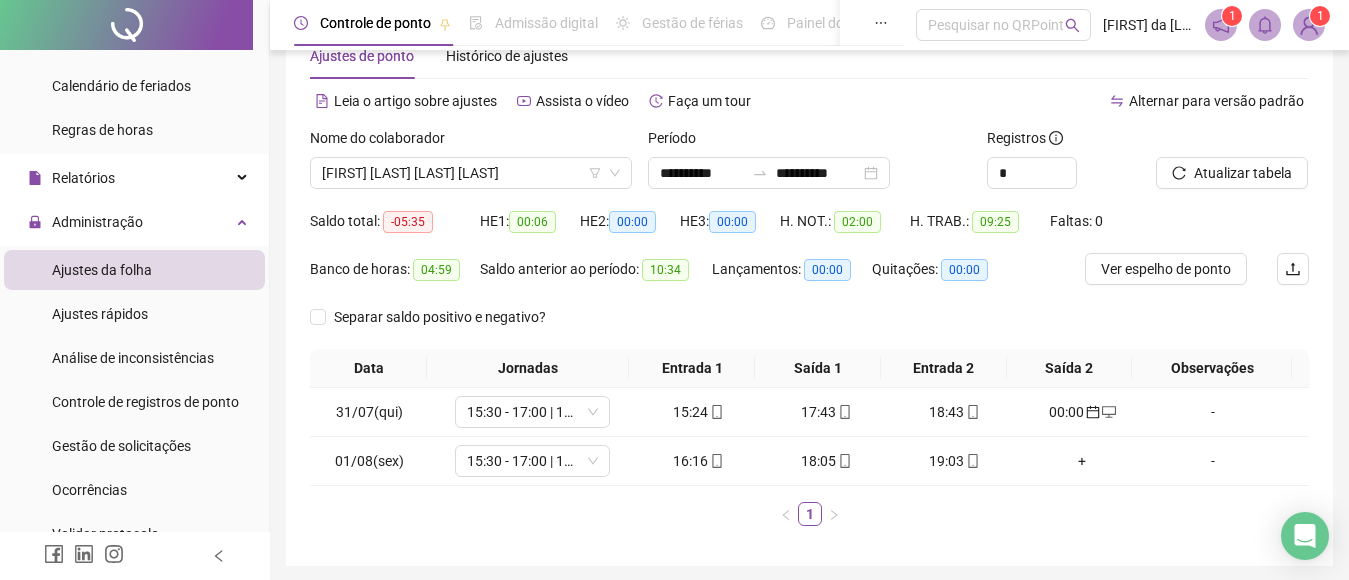 scroll, scrollTop: 29, scrollLeft: 0, axis: vertical 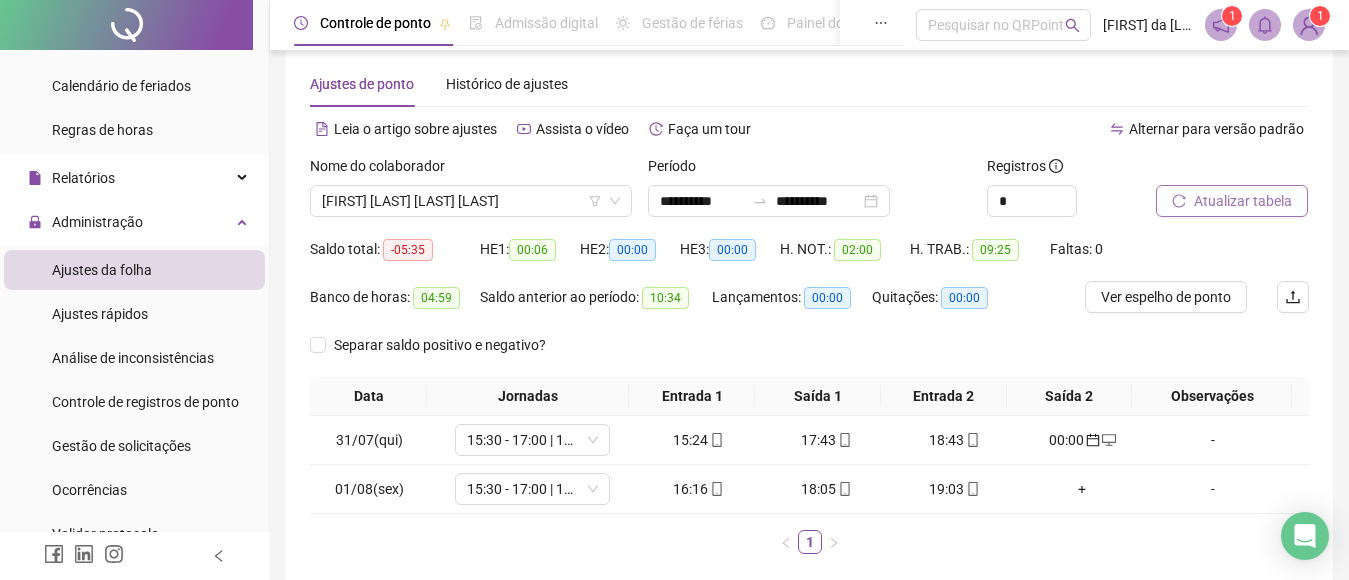 click on "Atualizar tabela" at bounding box center [1243, 201] 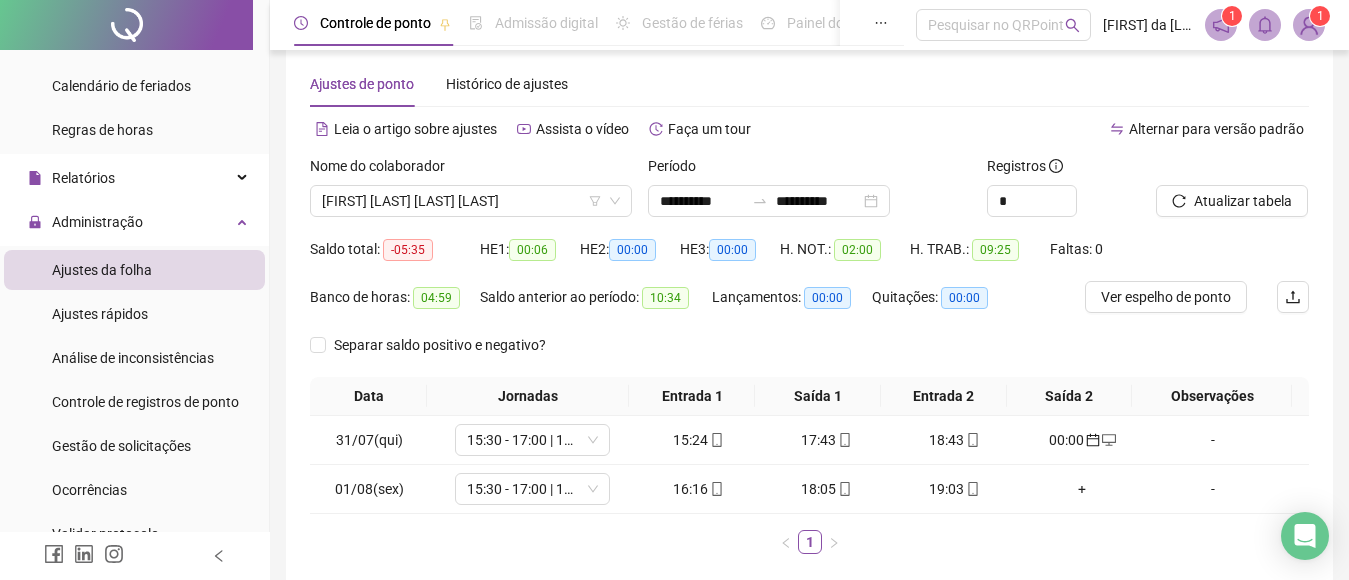 scroll, scrollTop: 129, scrollLeft: 0, axis: vertical 